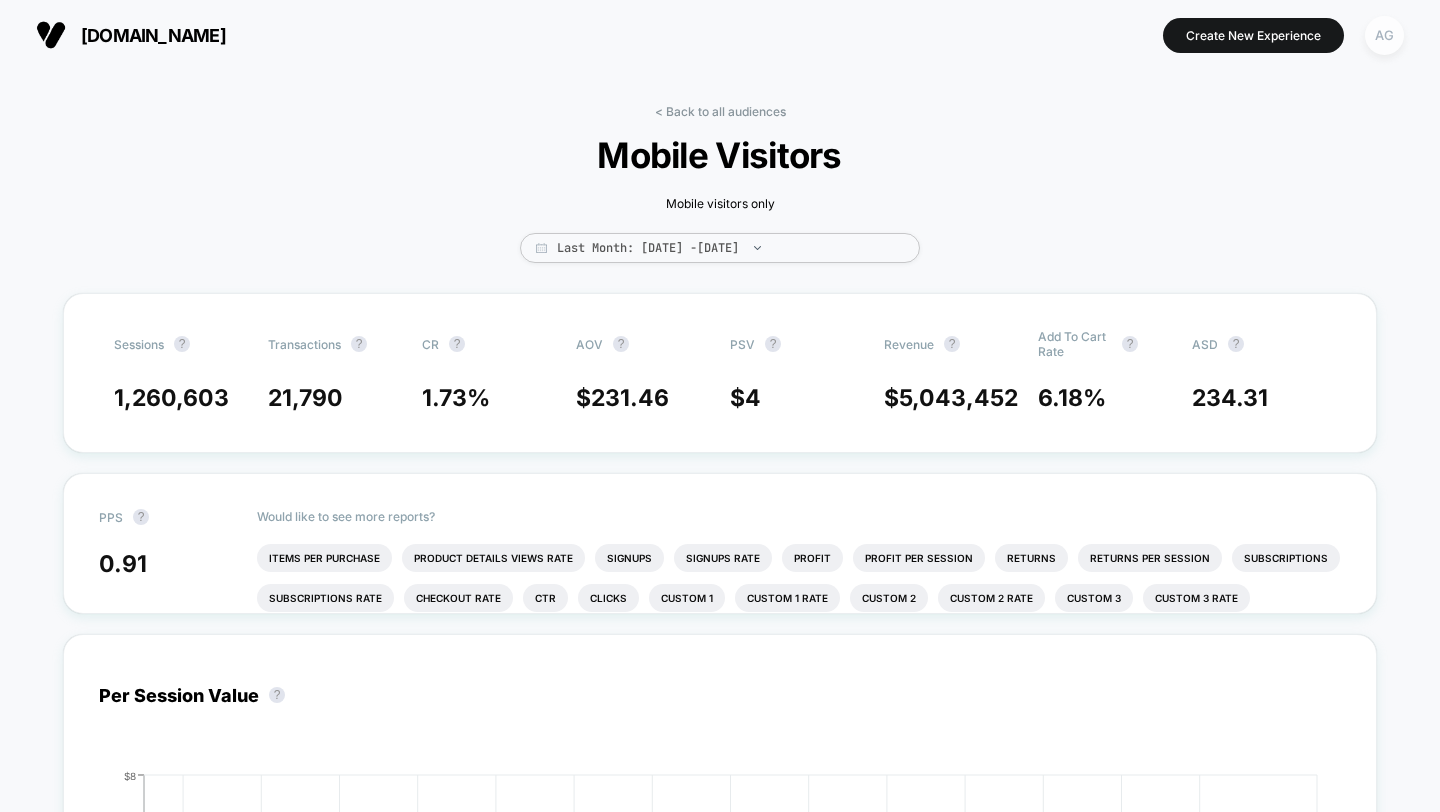 scroll, scrollTop: 0, scrollLeft: 0, axis: both 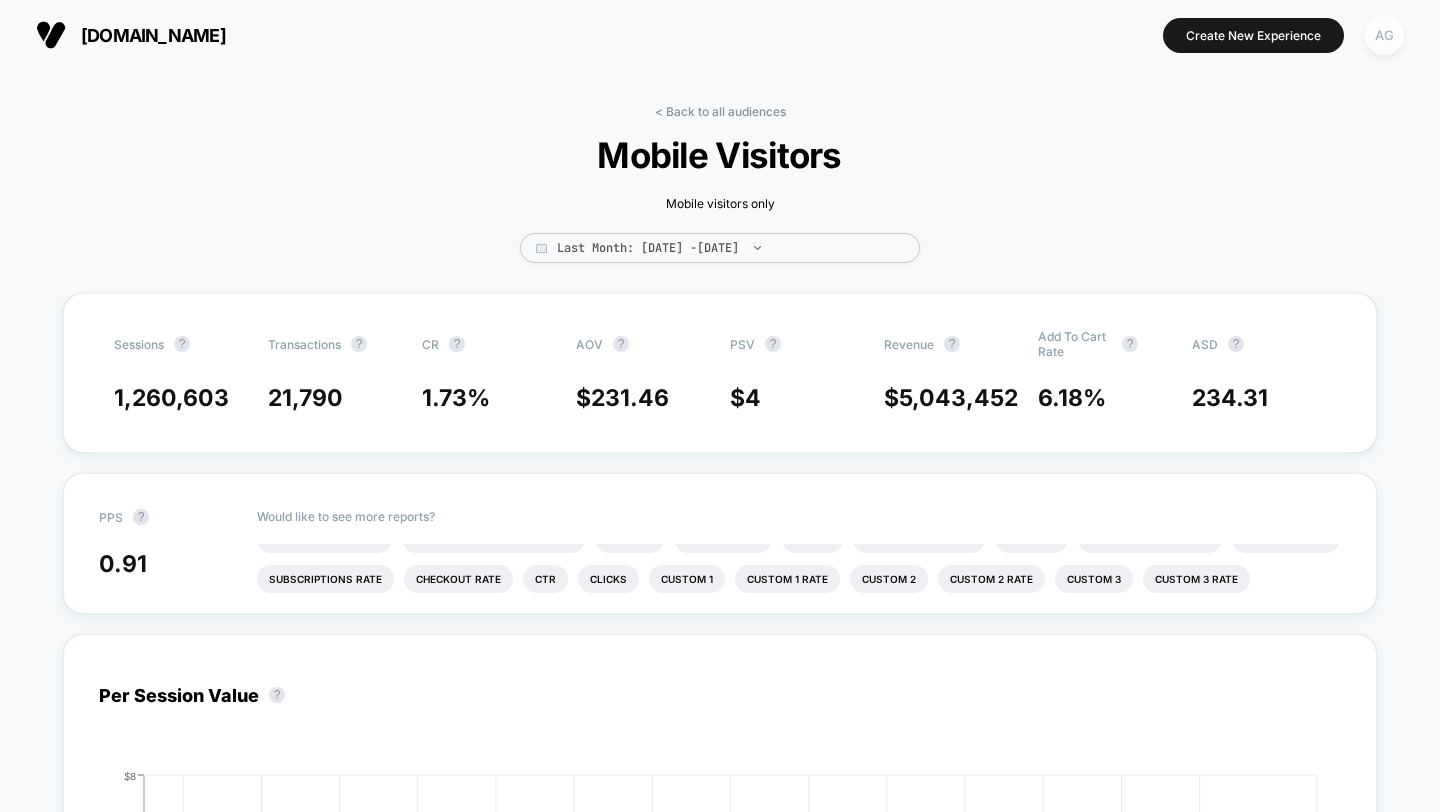 click on "AG" at bounding box center (1384, 35) 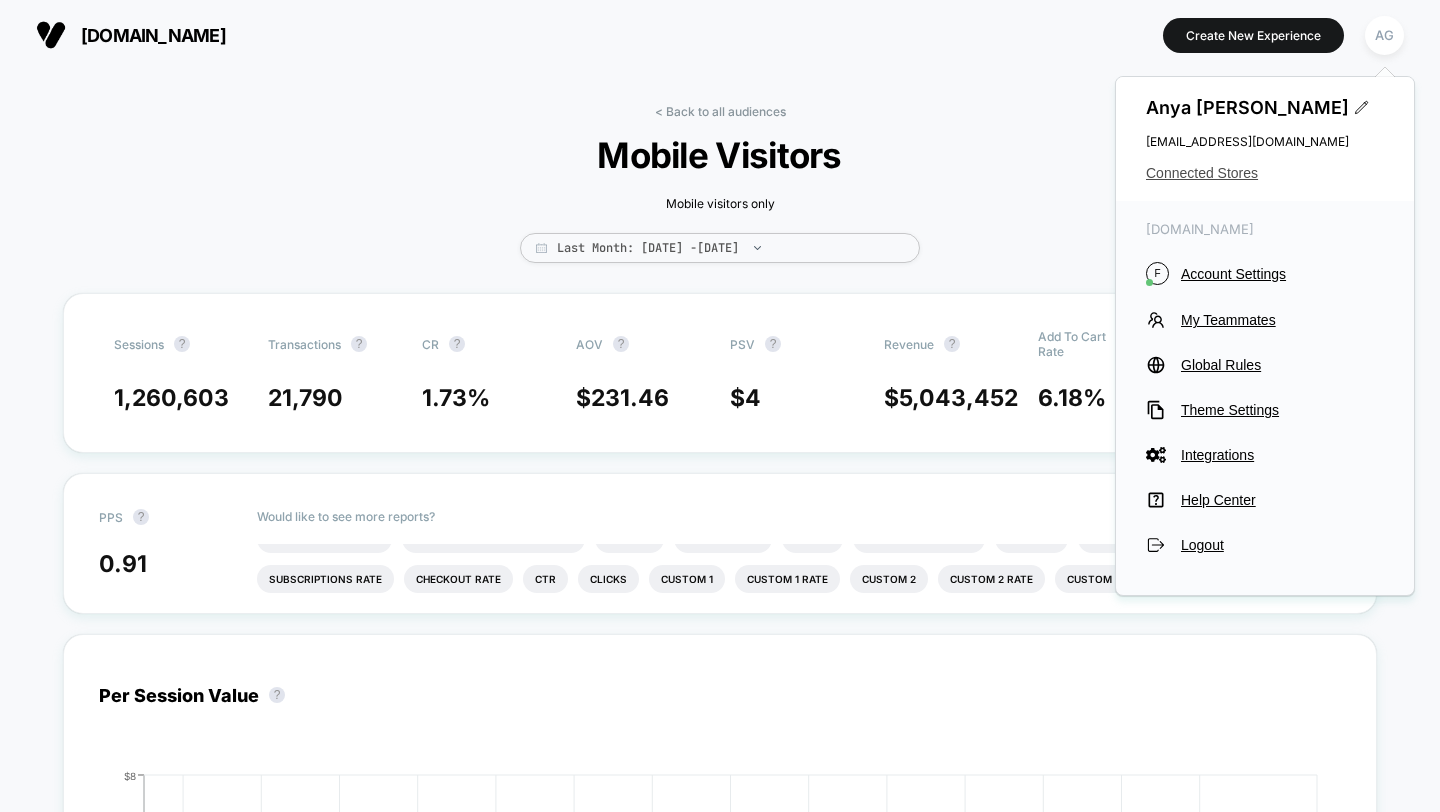 click on "Connected Stores" at bounding box center (1265, 173) 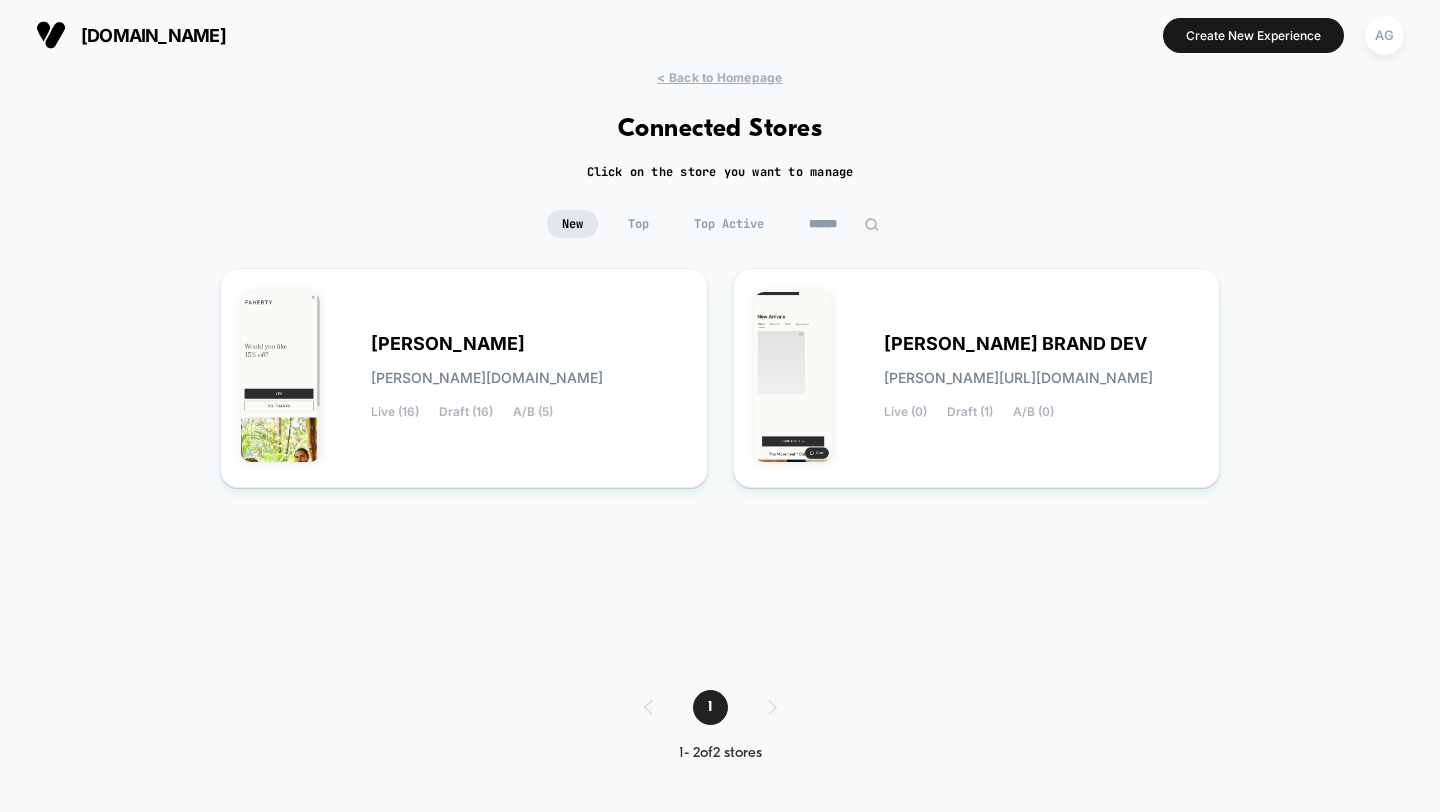 click on "******" at bounding box center [844, 224] 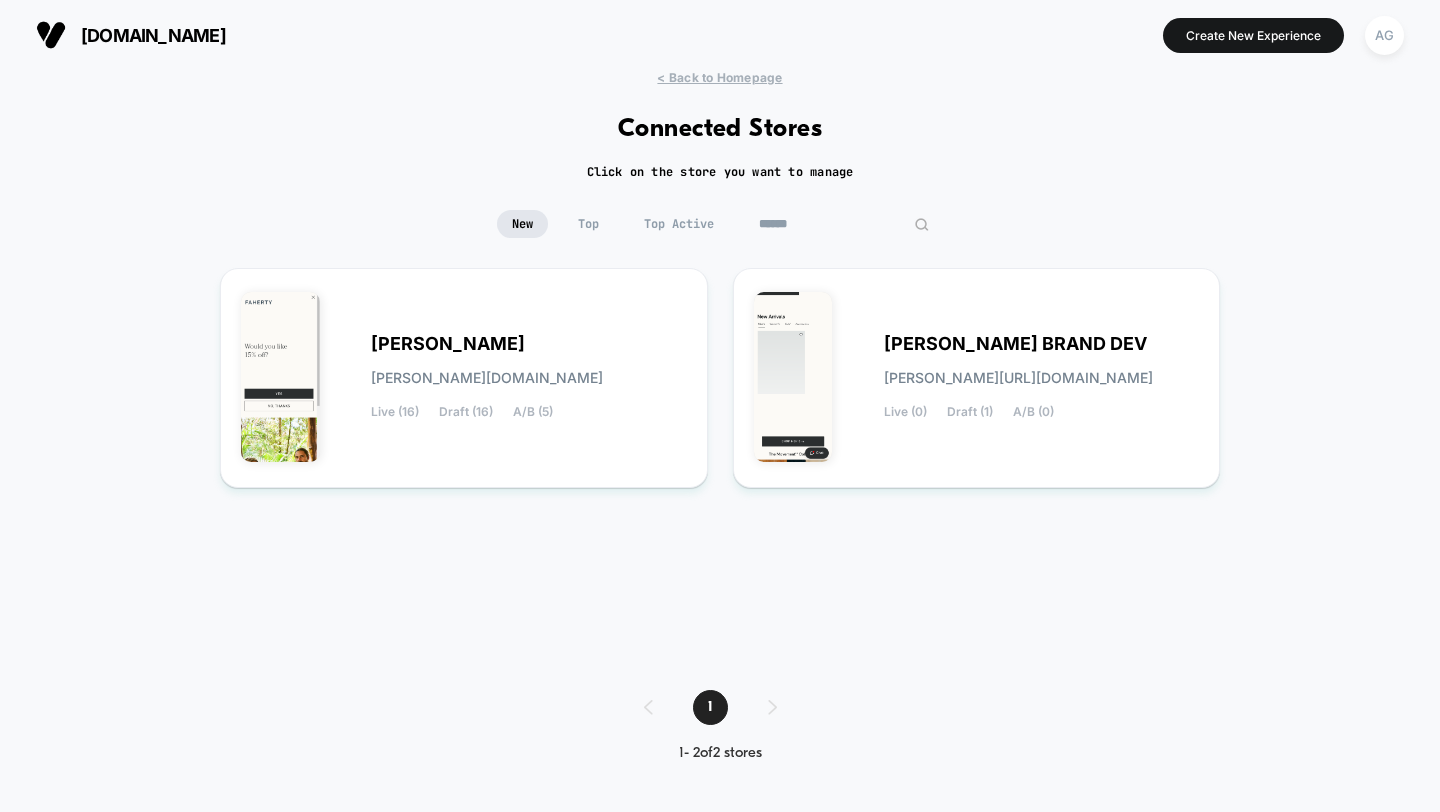 click on "******" at bounding box center (844, 224) 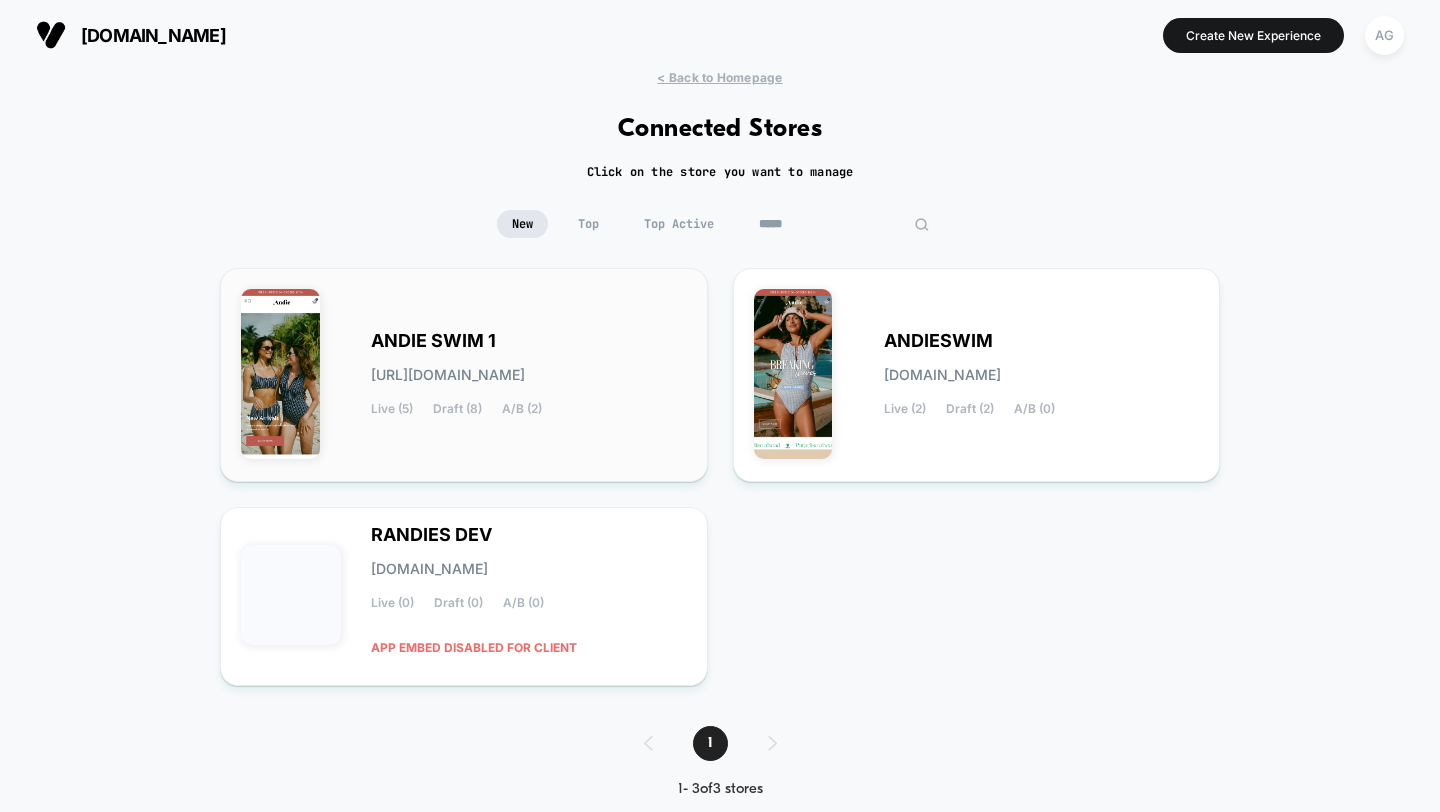 type on "*****" 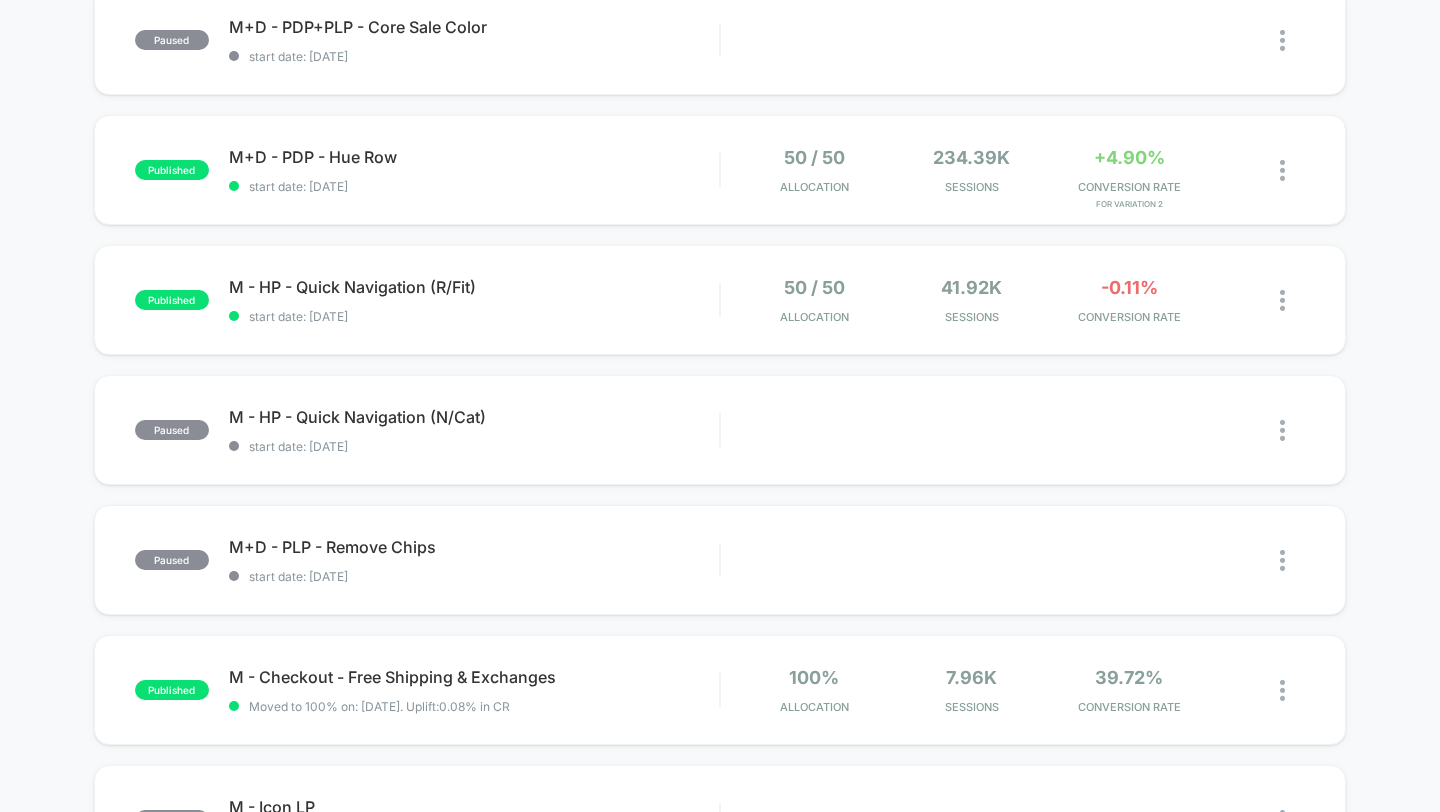 scroll, scrollTop: 339, scrollLeft: 0, axis: vertical 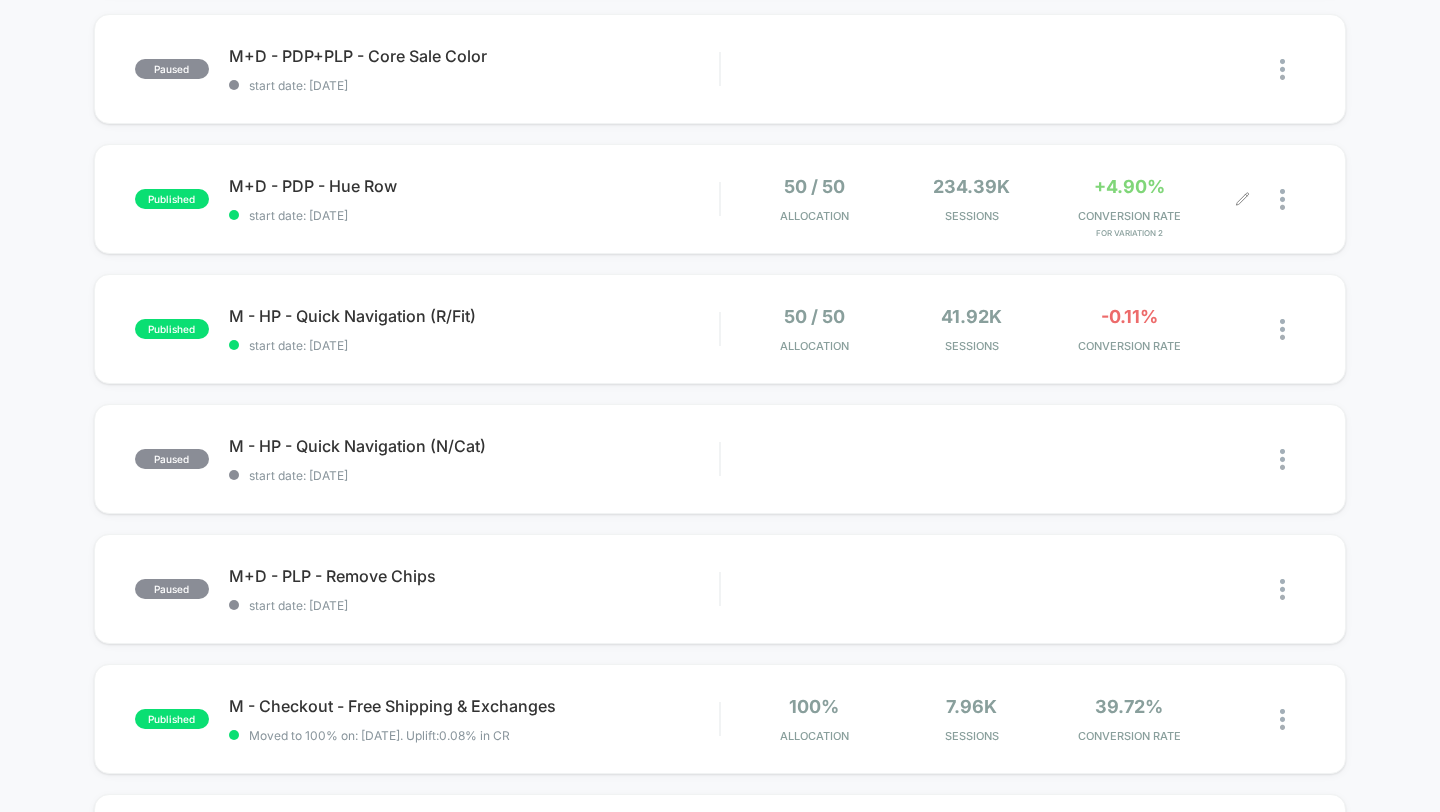 click on "+4.90%" at bounding box center (1129, 186) 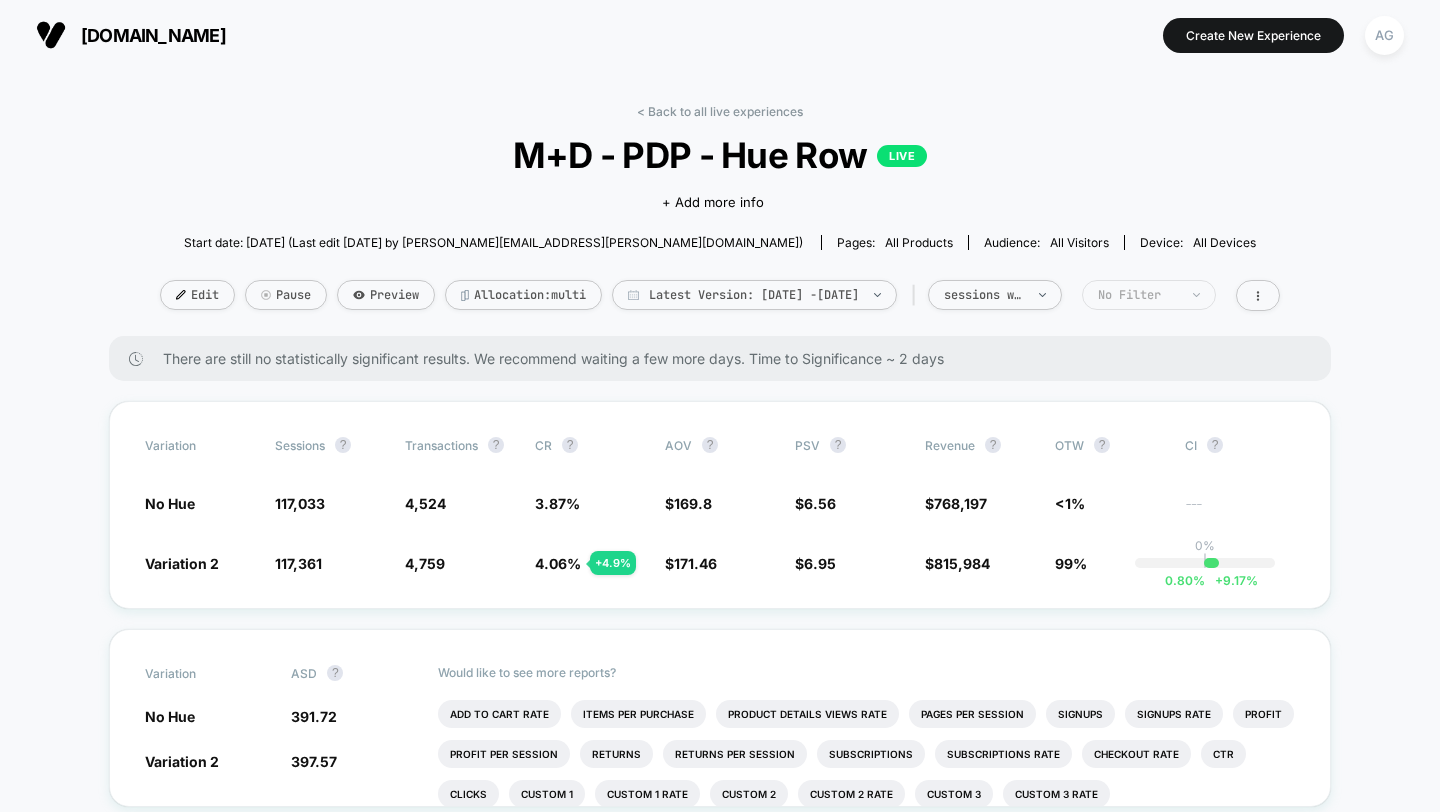 click on "No Filter" at bounding box center (1138, 295) 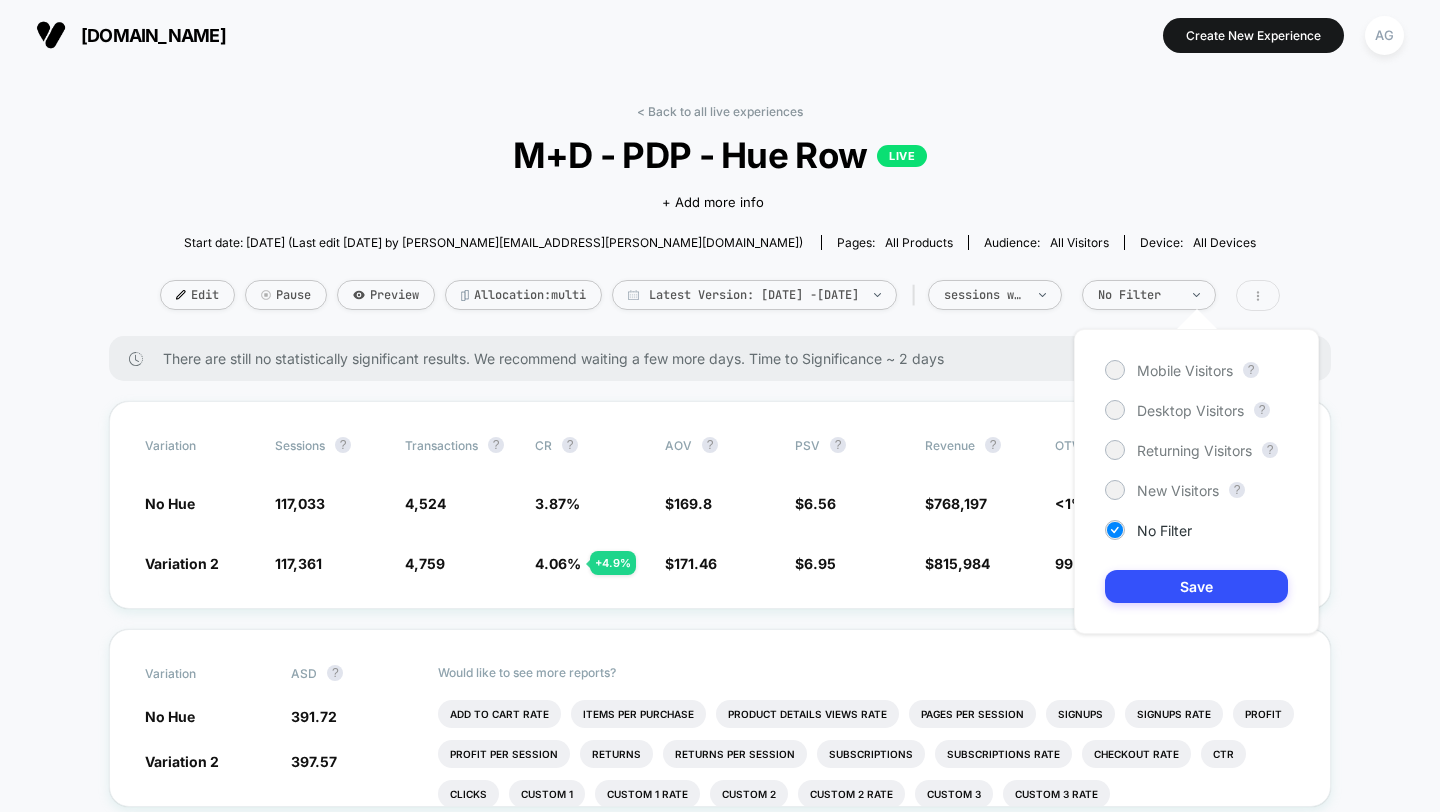click 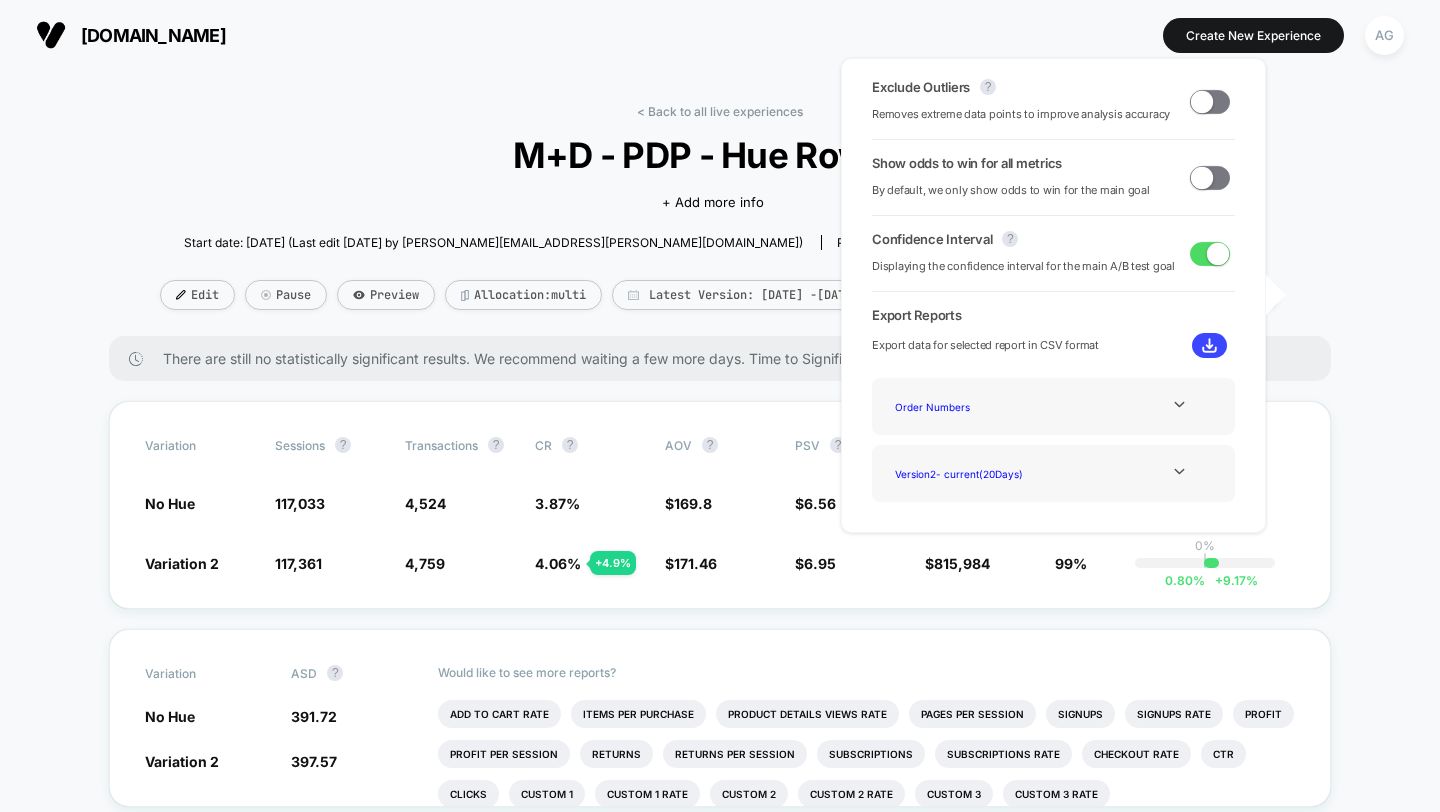 click at bounding box center (1202, 101) 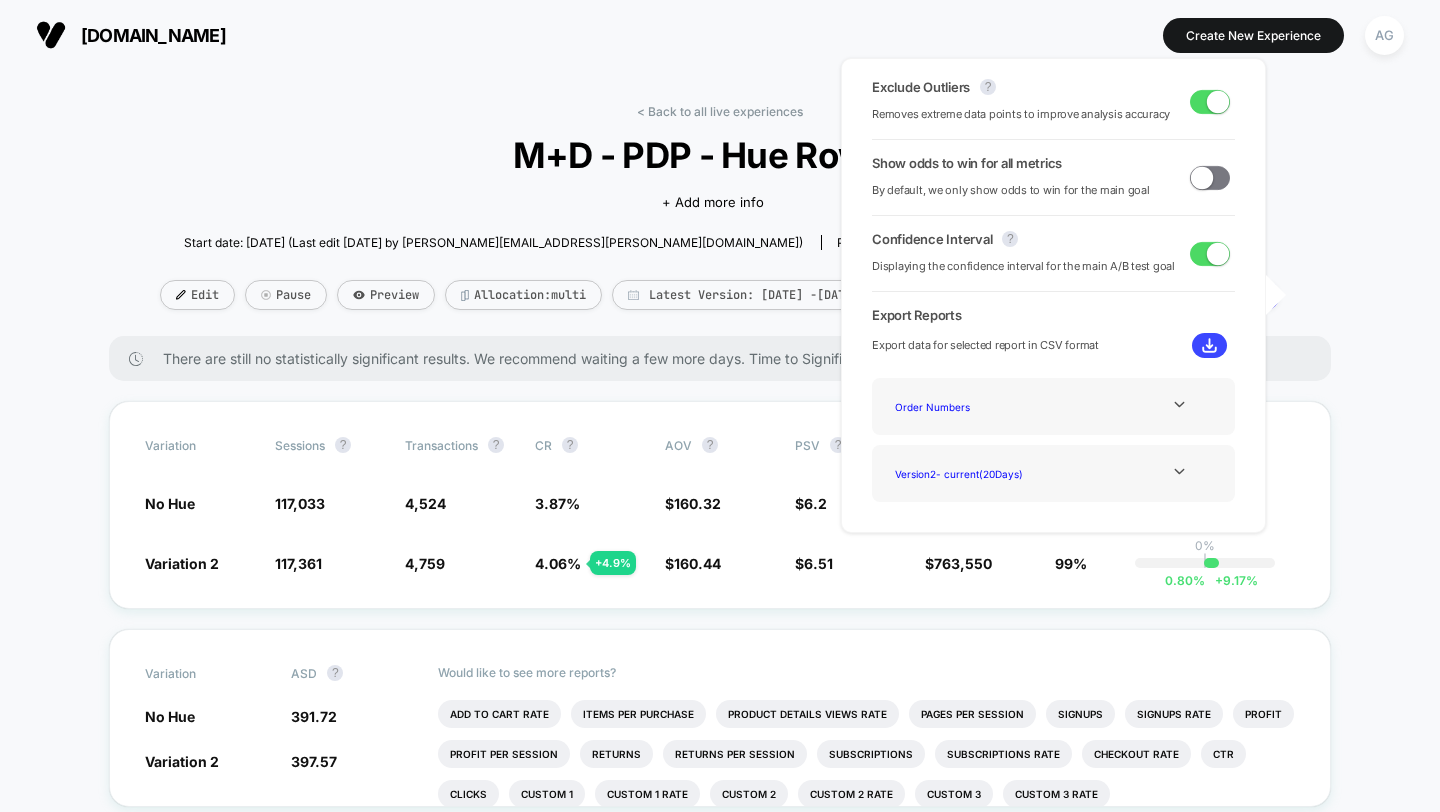 click on "< Back to all live experiences  M+D - PDP - Hue Row LIVE Click to edit experience details + Add more info Start date: [DATE] (Last edit [DATE] by [PERSON_NAME][EMAIL_ADDRESS][PERSON_NAME][DOMAIN_NAME]) Pages: all products Audience: All Visitors Device: all devices Edit Pause  Preview Allocation:  multi Latest Version:     [DATE]    -    [DATE] |   sessions with impression   No Filter" at bounding box center [720, 220] 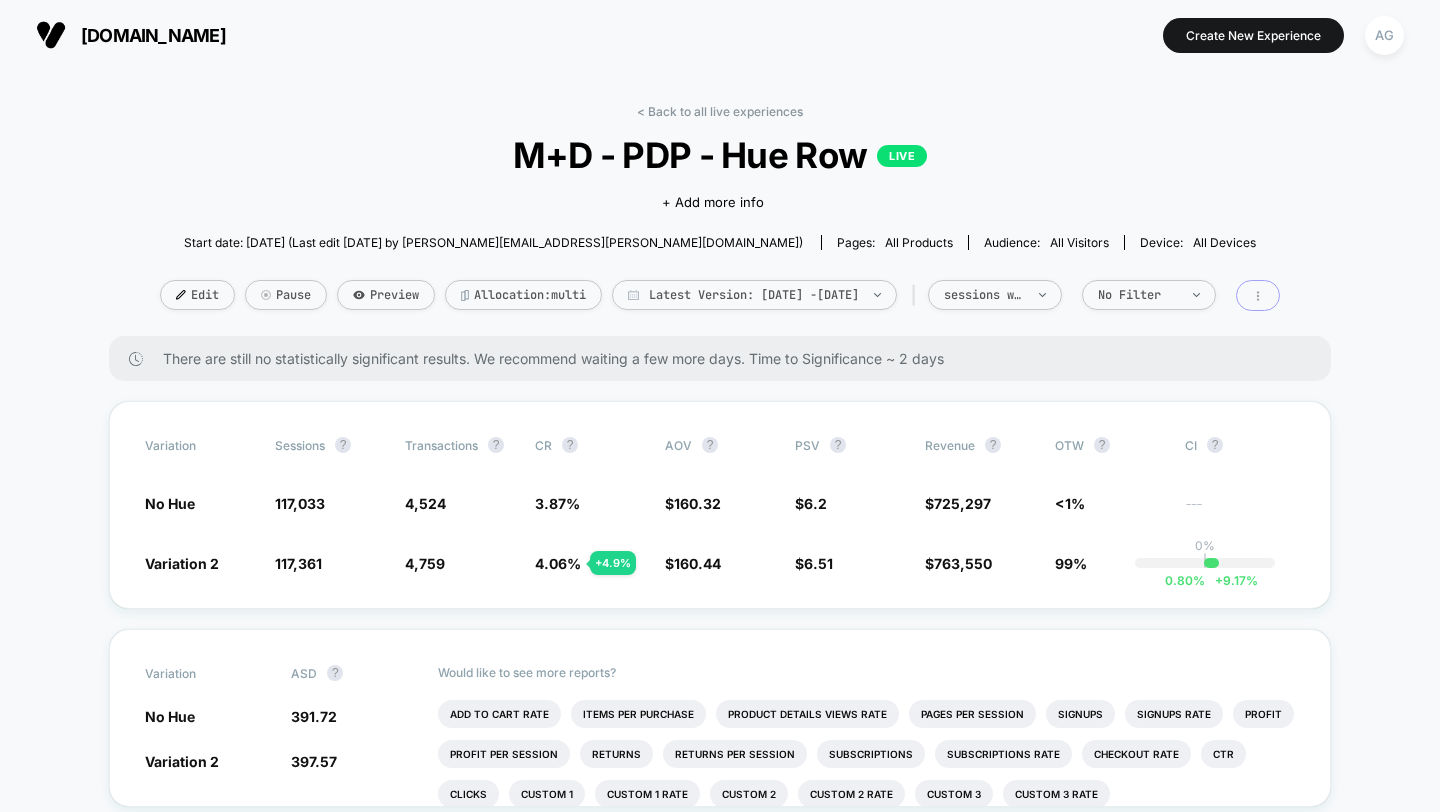 click 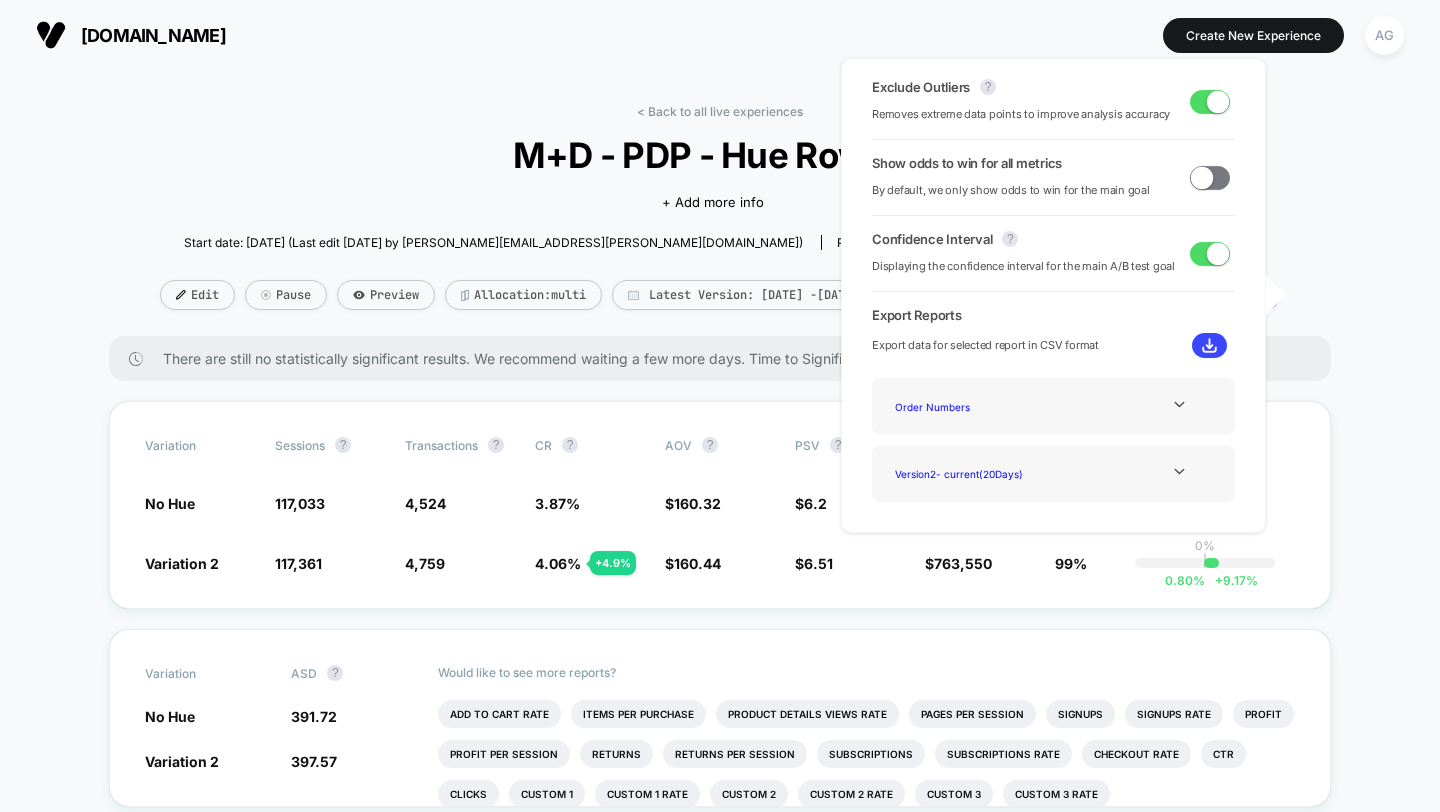 click at bounding box center (1218, 101) 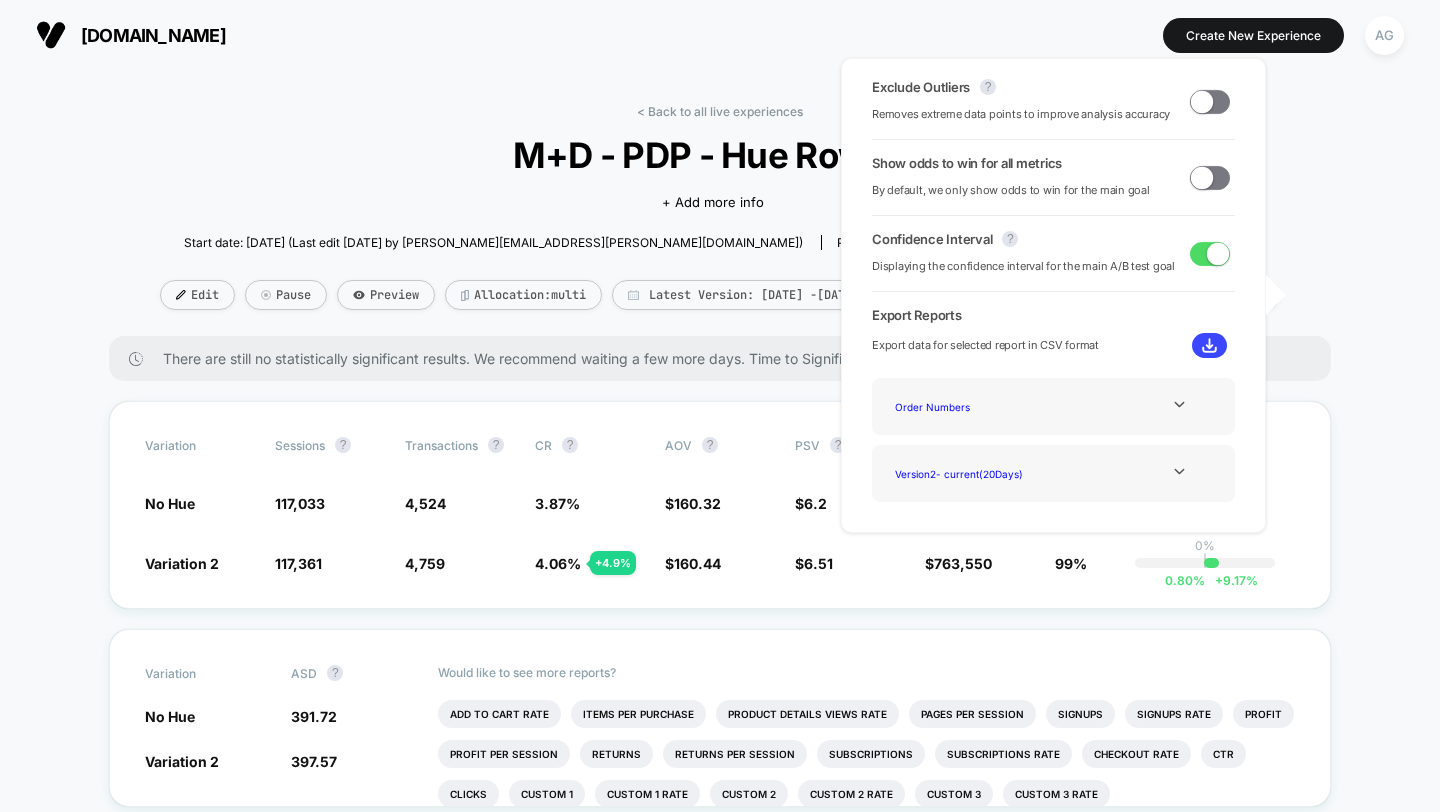 click on "< Back to all live experiences  M+D - PDP - Hue Row LIVE Click to edit experience details + Add more info Start date: [DATE] (Last edit [DATE] by [PERSON_NAME][EMAIL_ADDRESS][PERSON_NAME][DOMAIN_NAME]) Pages: all products Audience: All Visitors Device: all devices Edit Pause  Preview Allocation:  multi Latest Version:     [DATE]    -    [DATE] |   sessions with impression   No Filter" at bounding box center [720, 220] 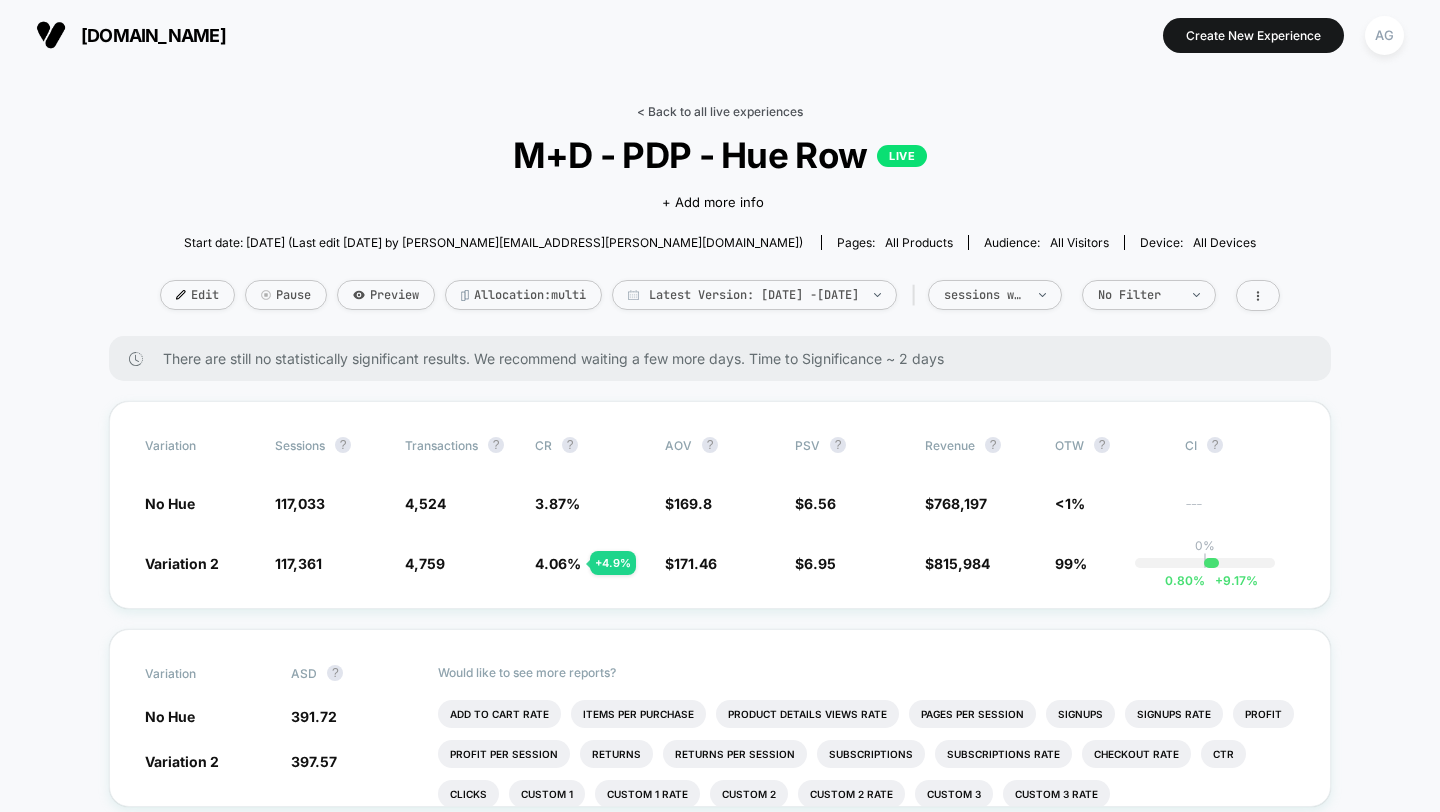 click on "< Back to all live experiences" at bounding box center (720, 111) 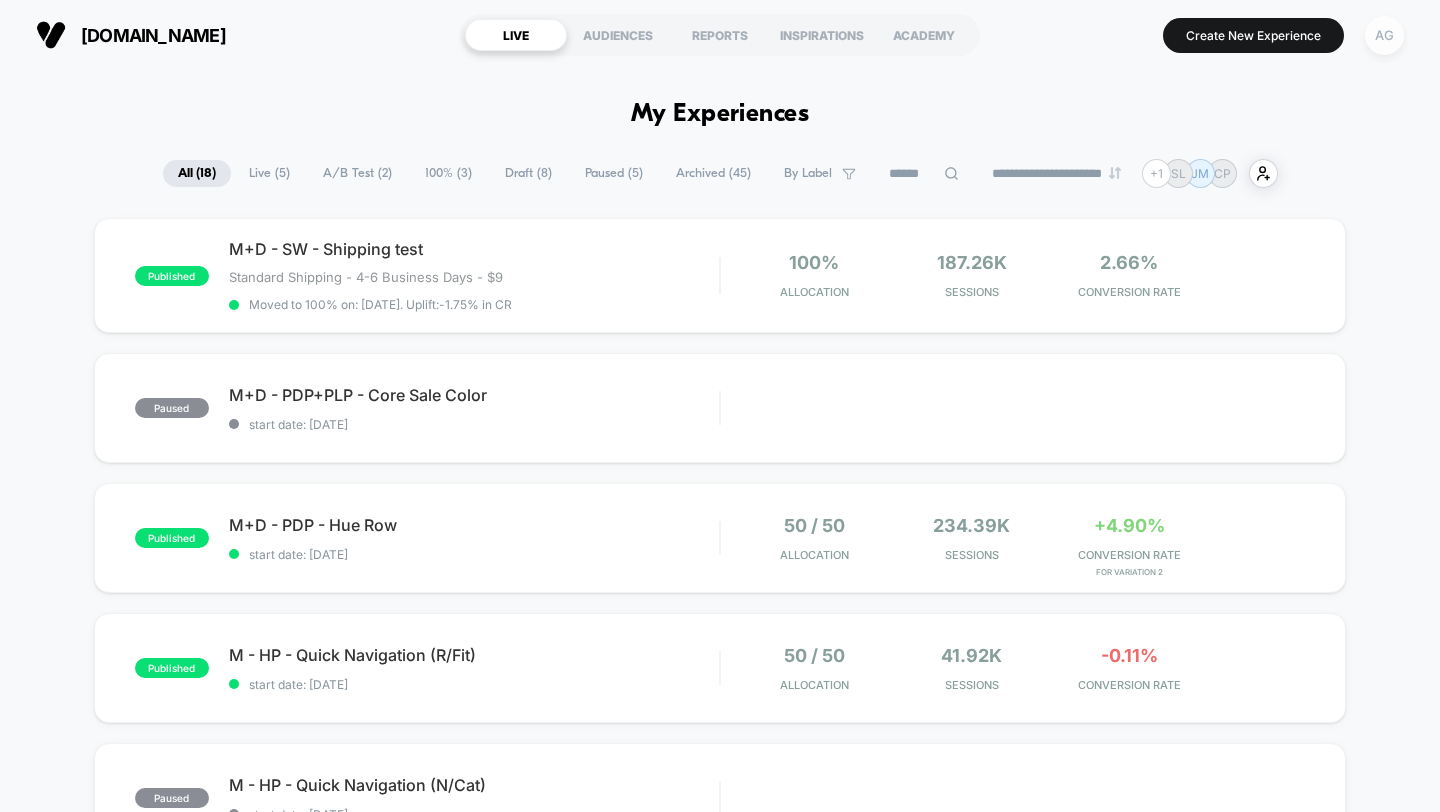 click on "AG" at bounding box center [1384, 35] 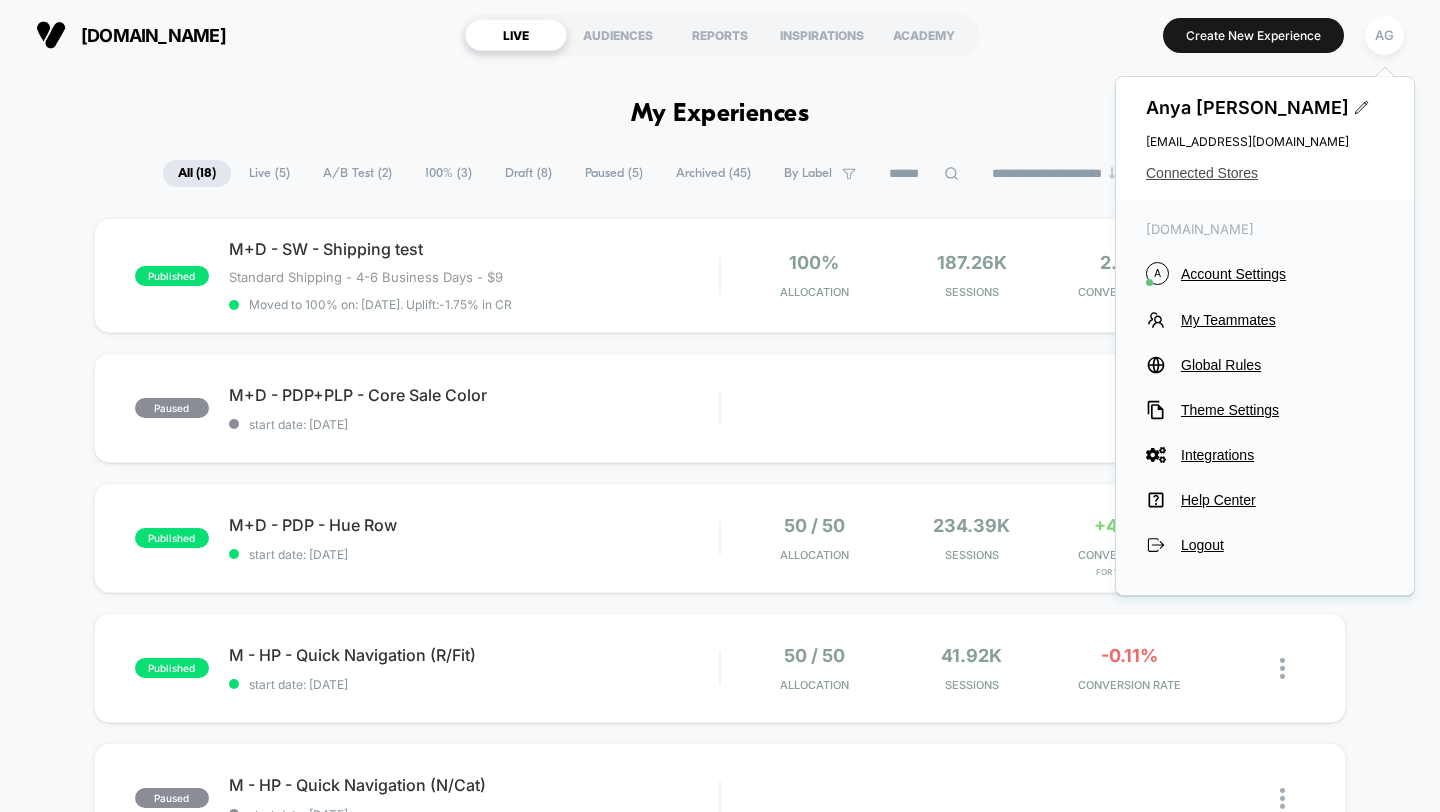 click on "Connected Stores" at bounding box center [1265, 173] 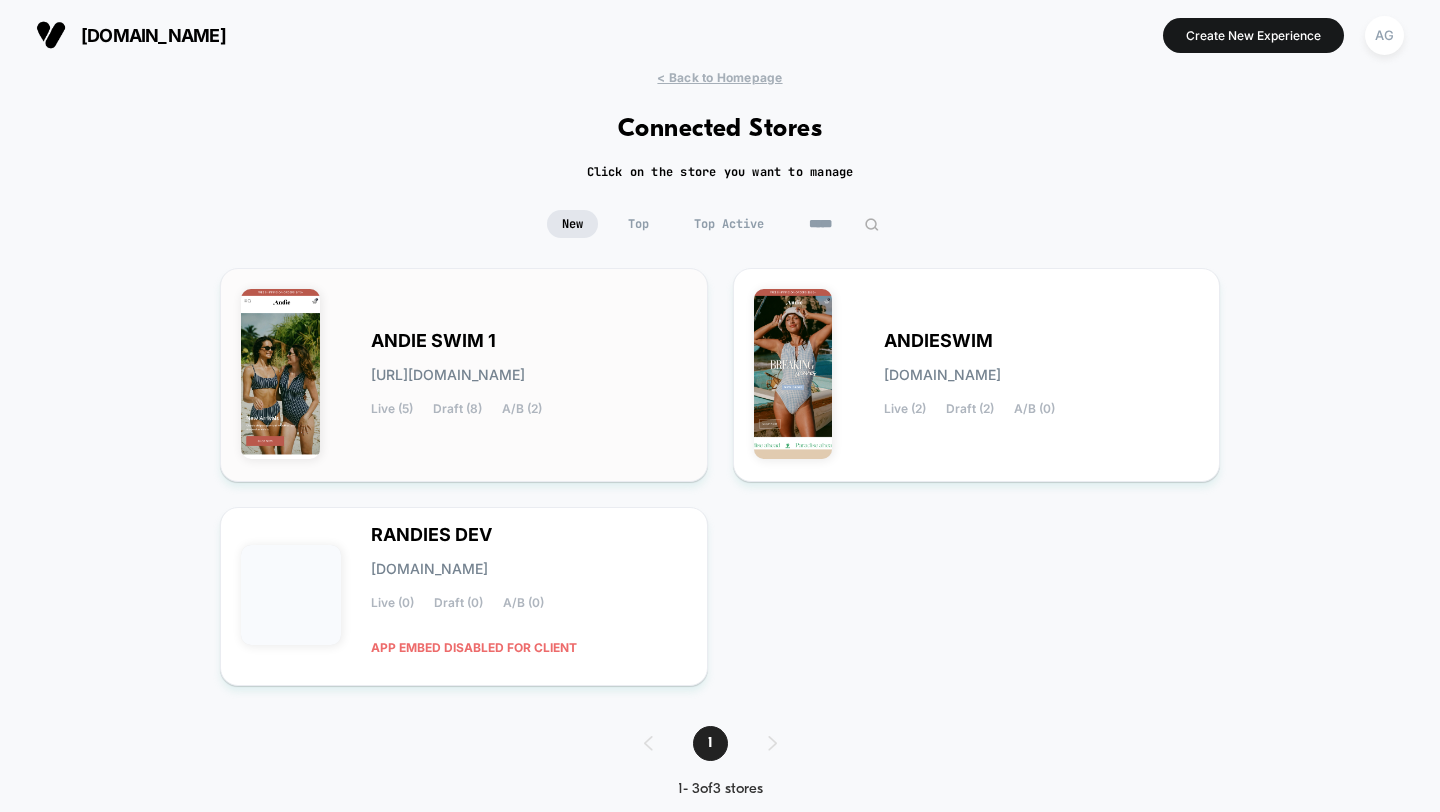 click on "[URL][DOMAIN_NAME]" at bounding box center [448, 375] 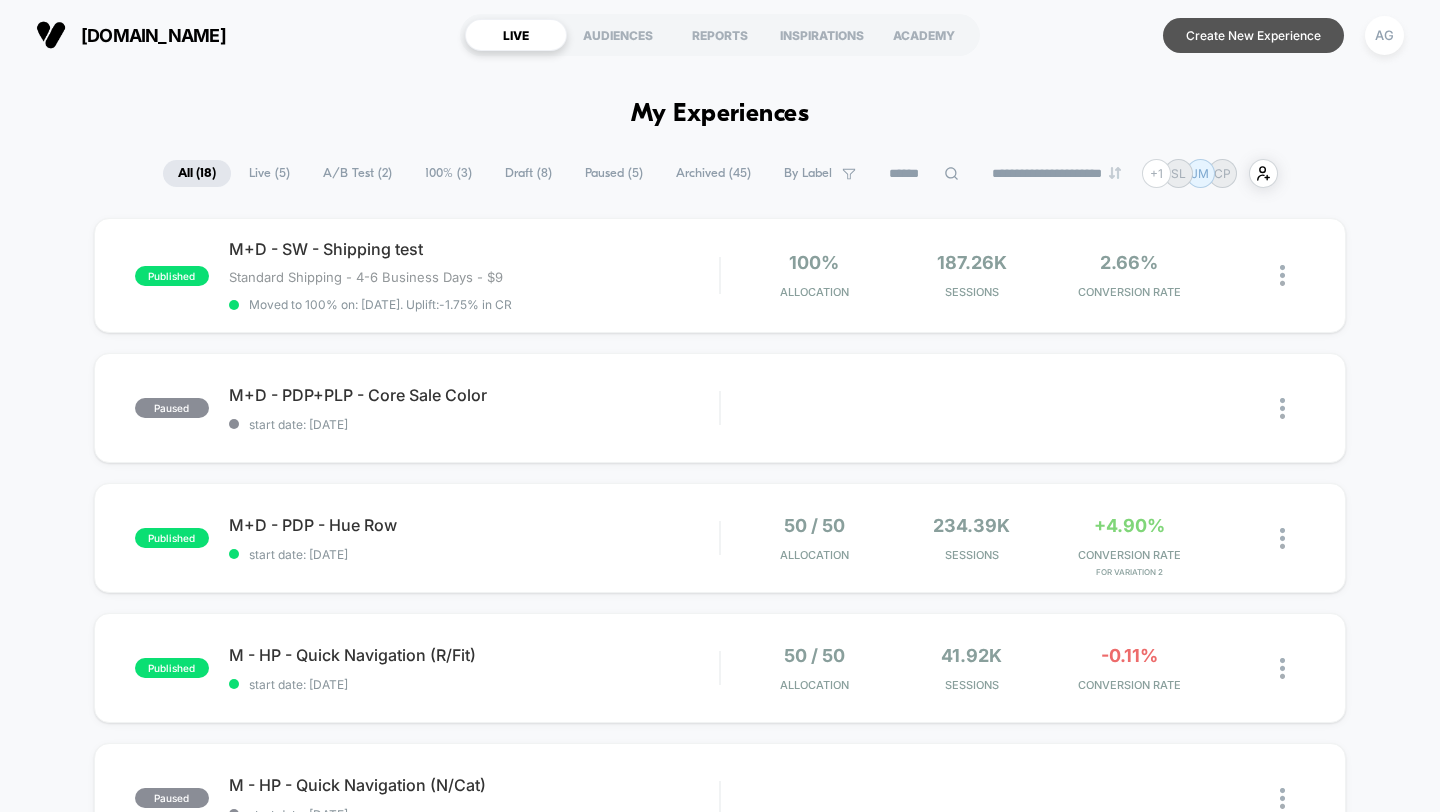 click on "Create New Experience" at bounding box center (1253, 35) 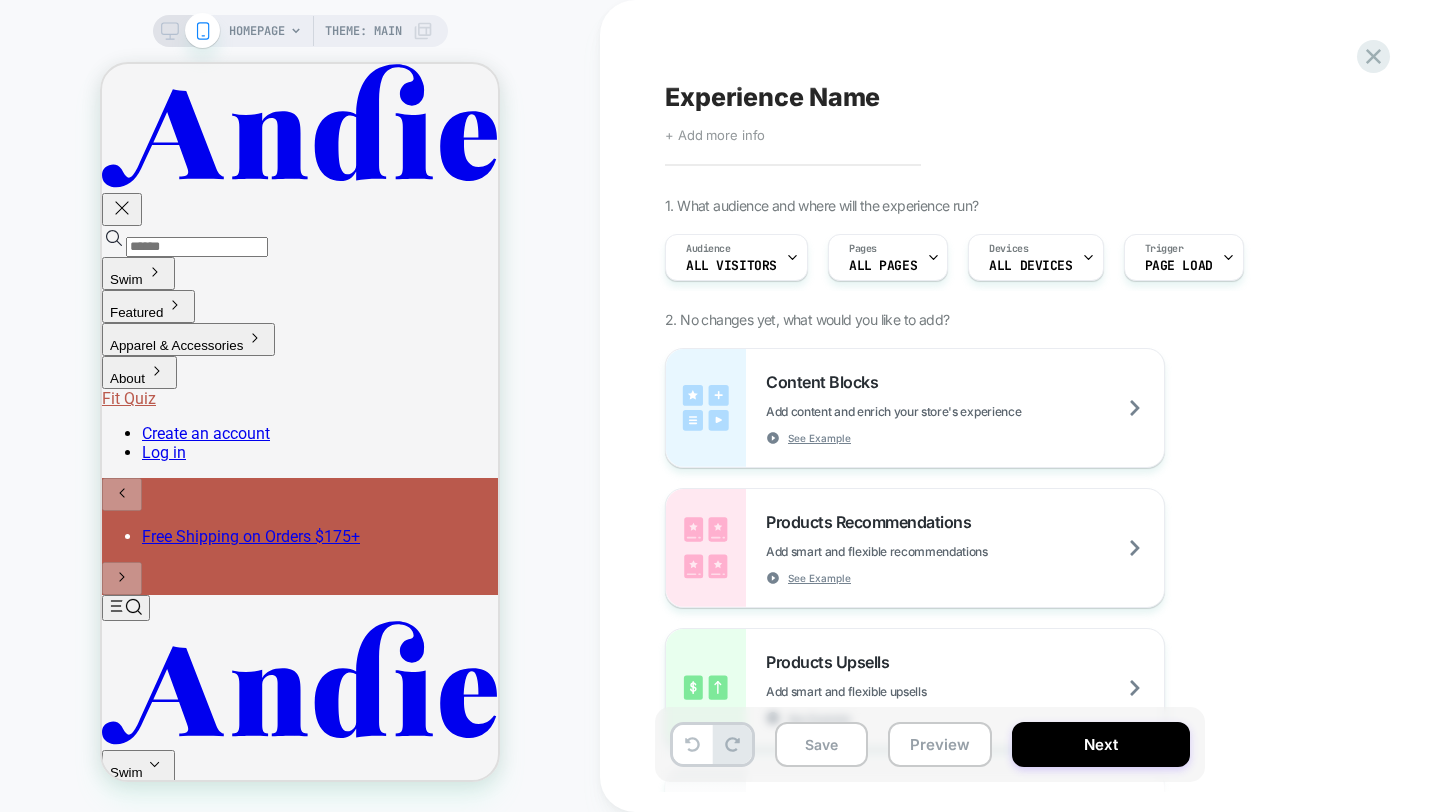 scroll, scrollTop: 0, scrollLeft: 0, axis: both 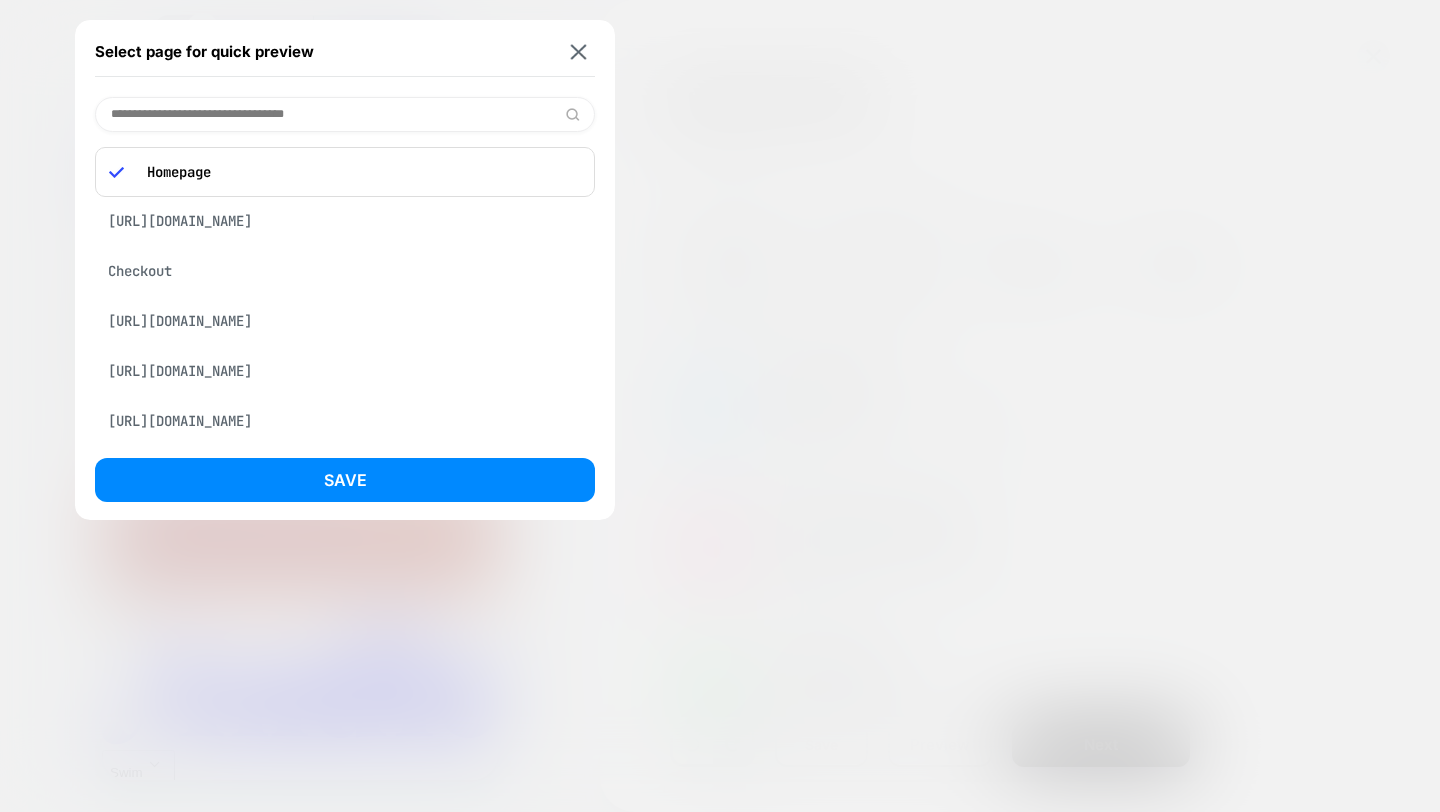 click at bounding box center (345, 114) 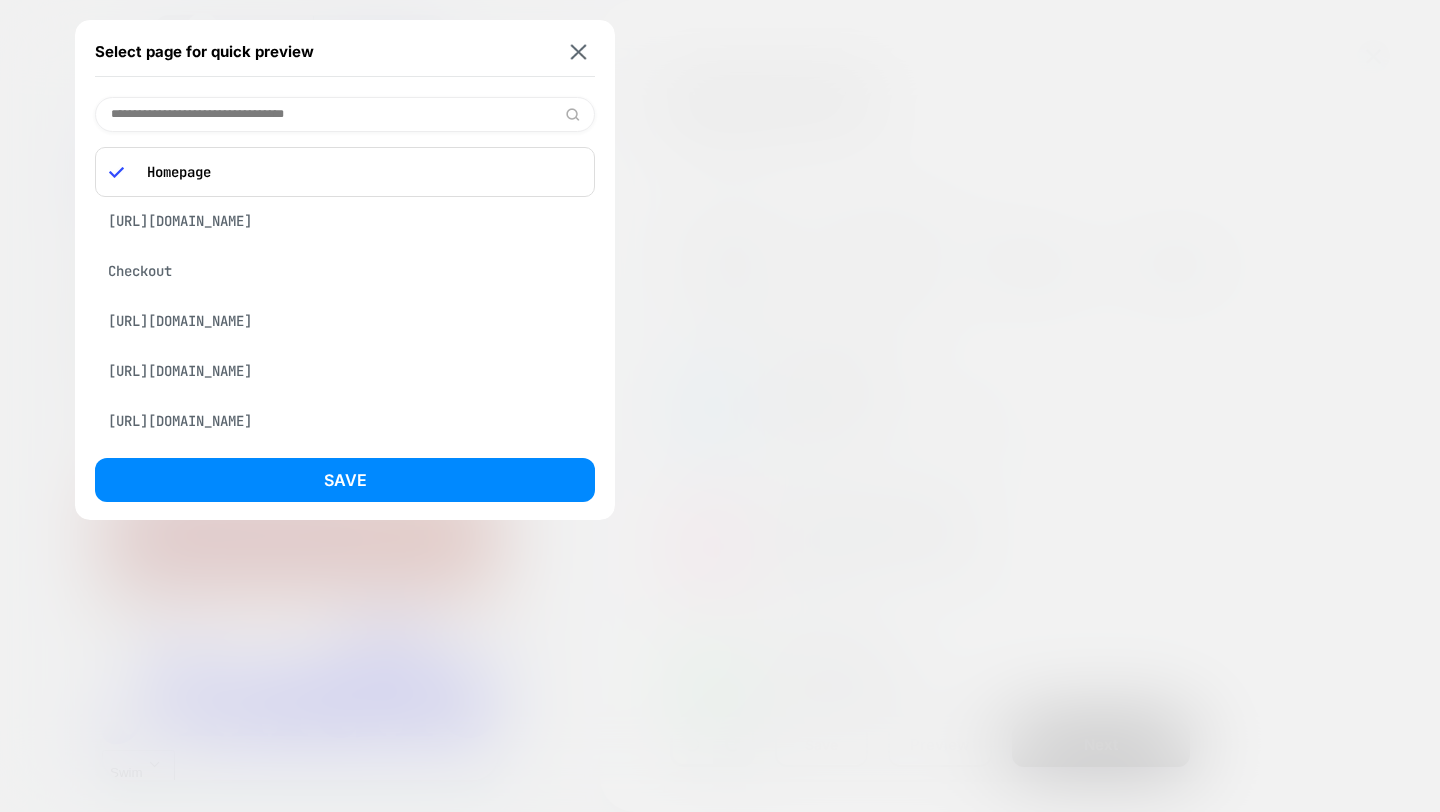 paste on "**********" 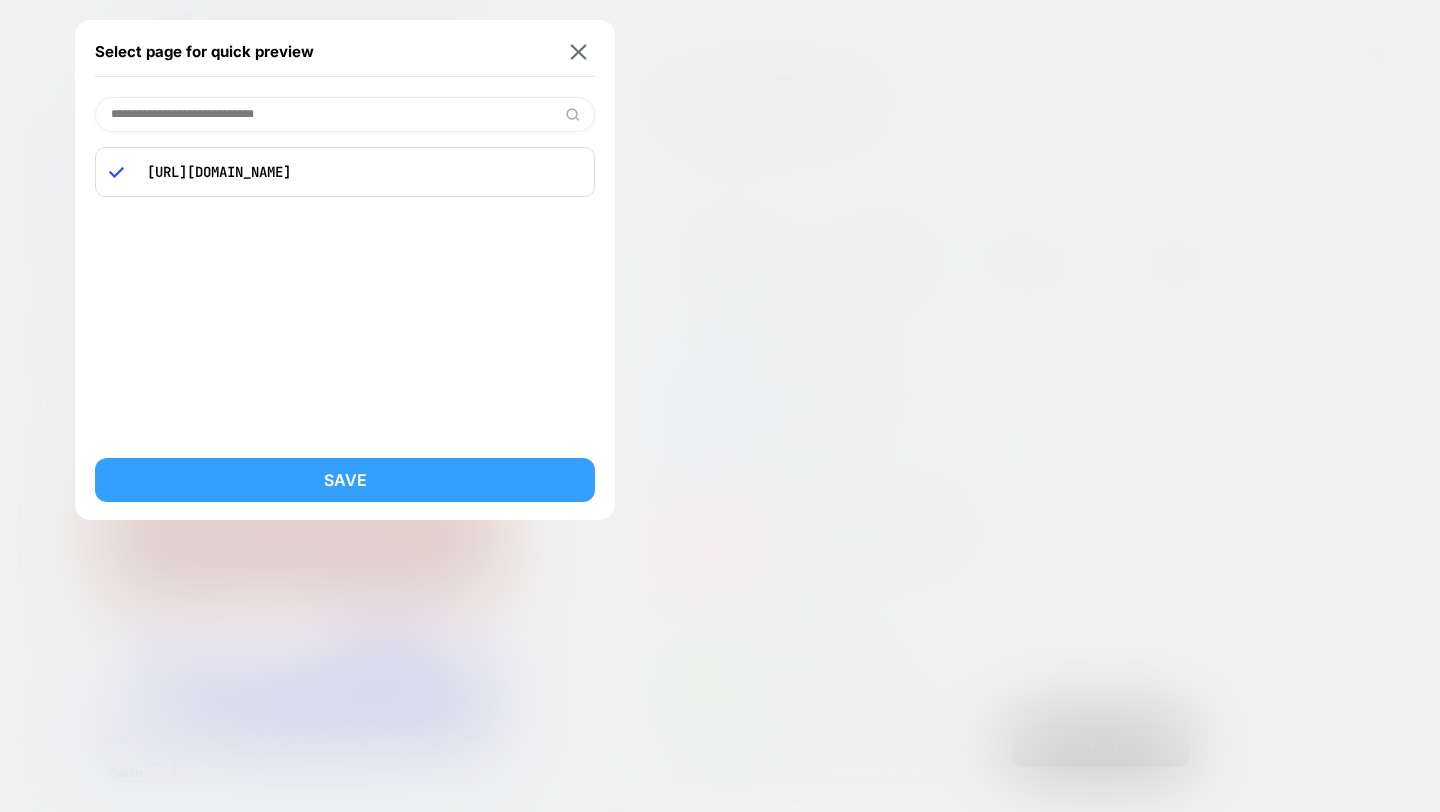 type on "**********" 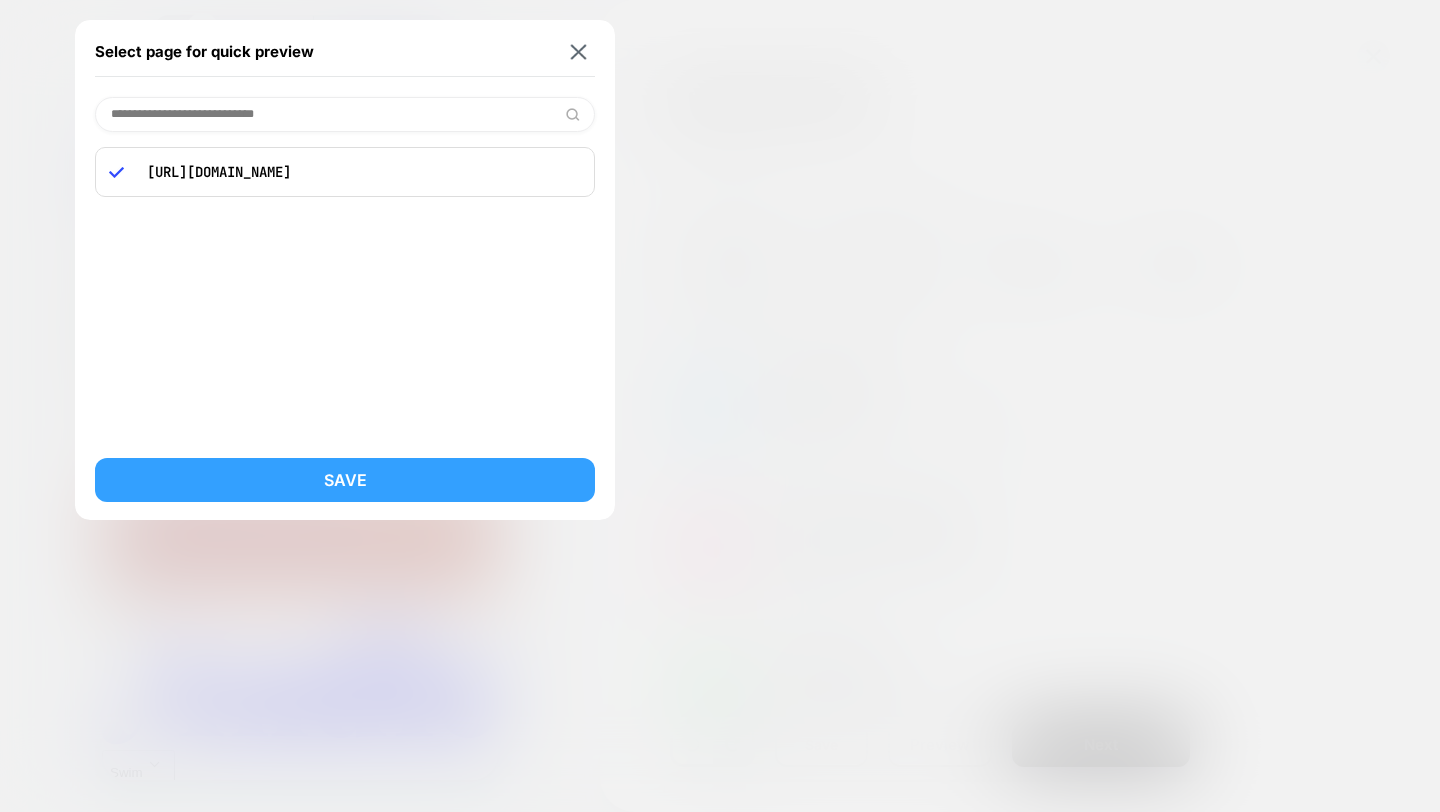 click on "Save" at bounding box center (345, 480) 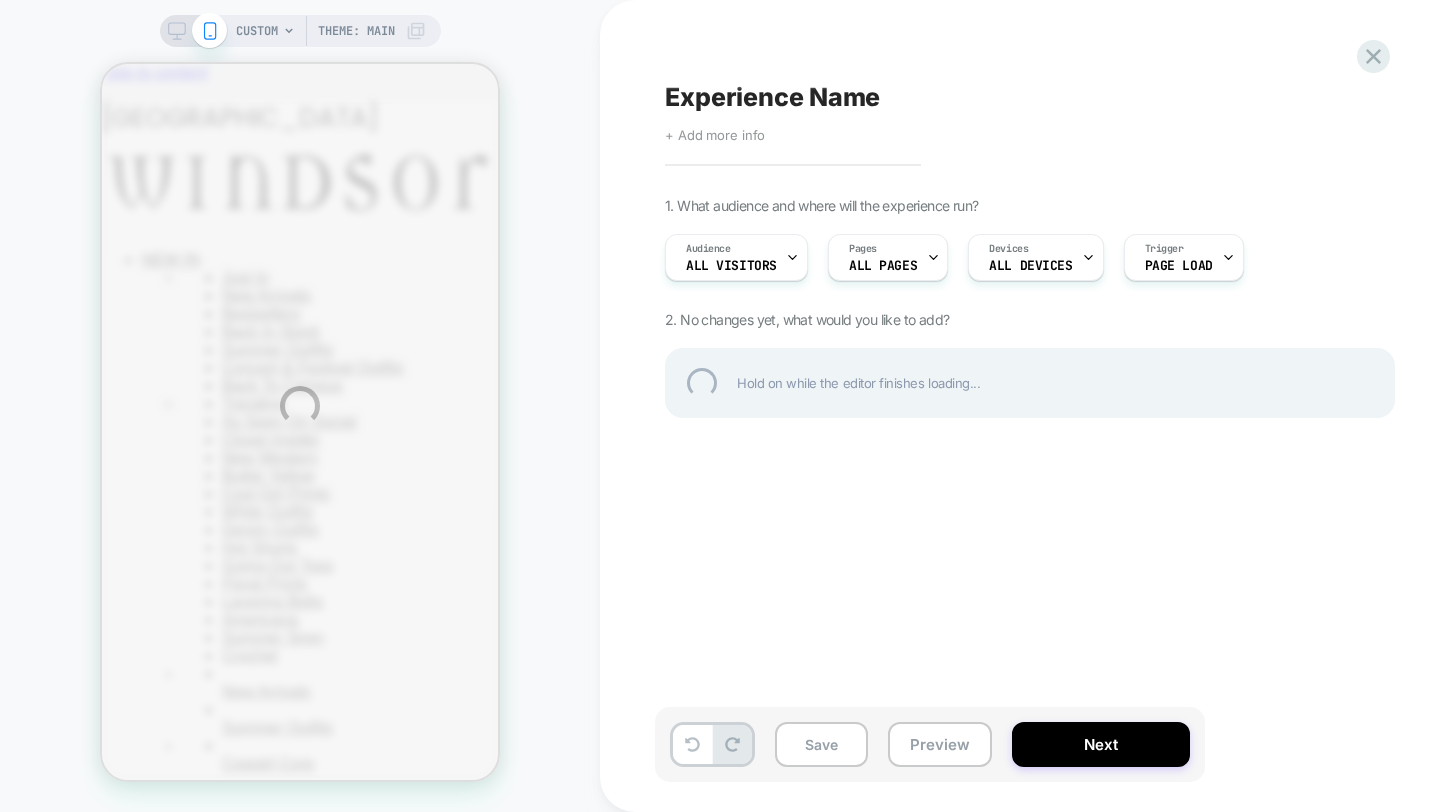 scroll, scrollTop: 0, scrollLeft: 0, axis: both 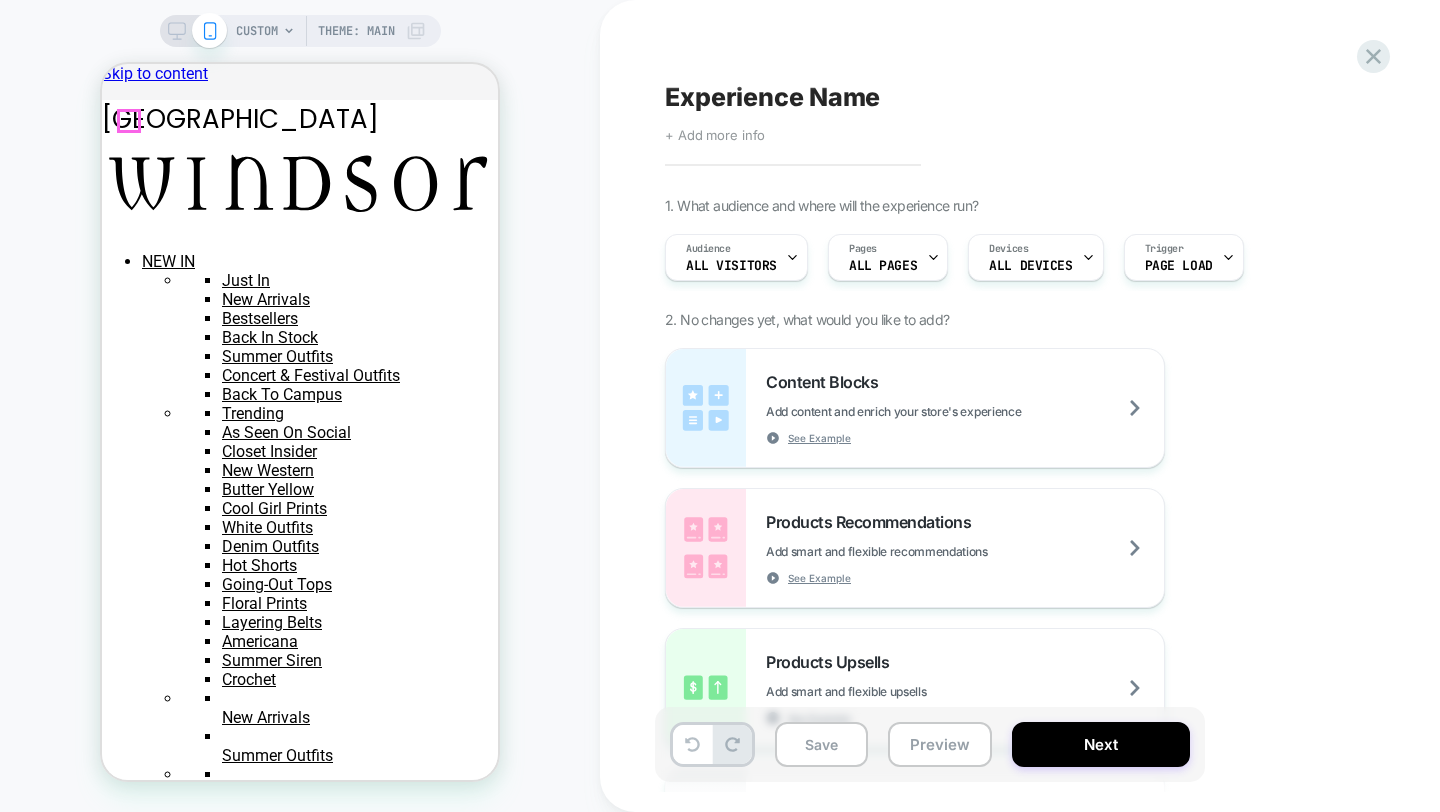 click at bounding box center [110, 4045] 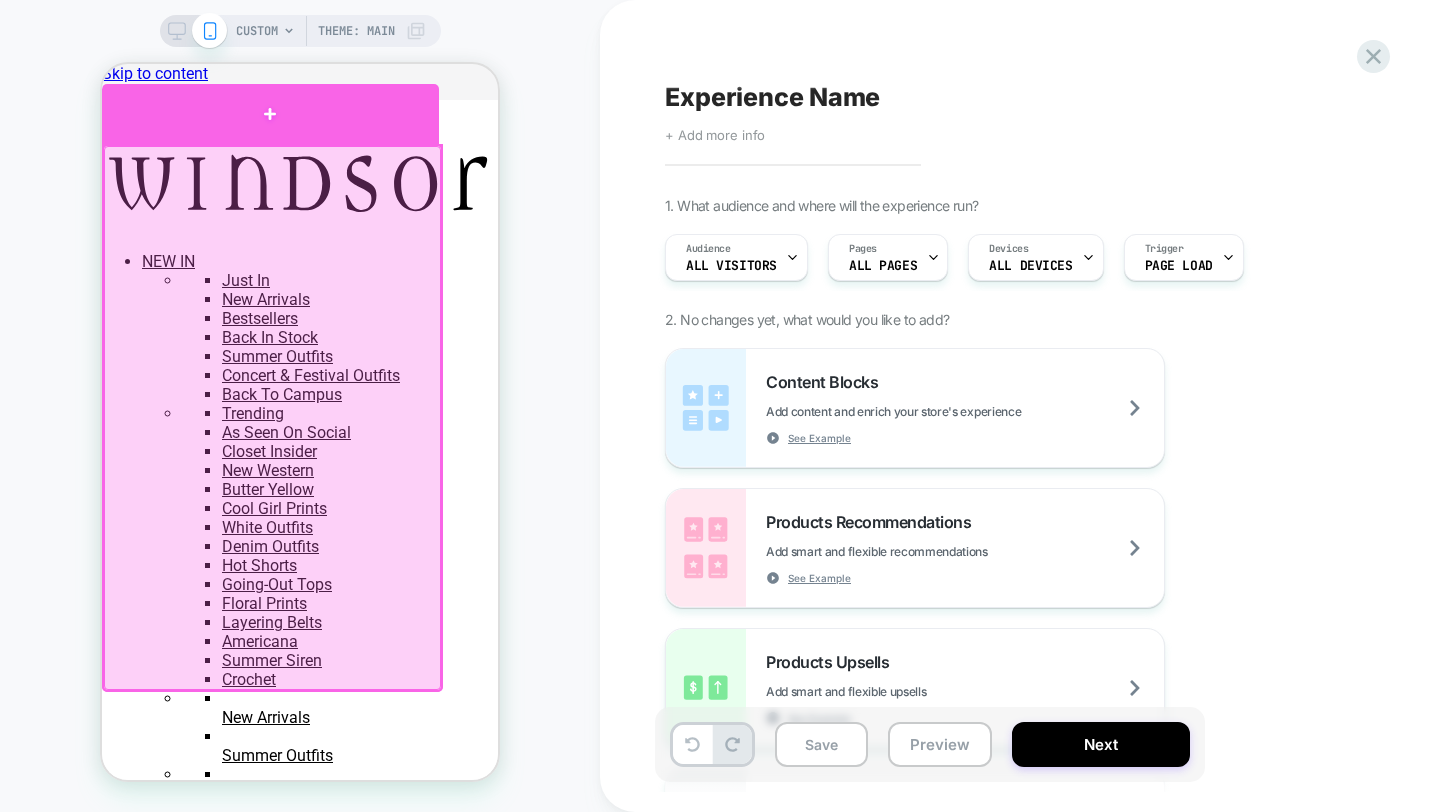 click at bounding box center (270, 114) 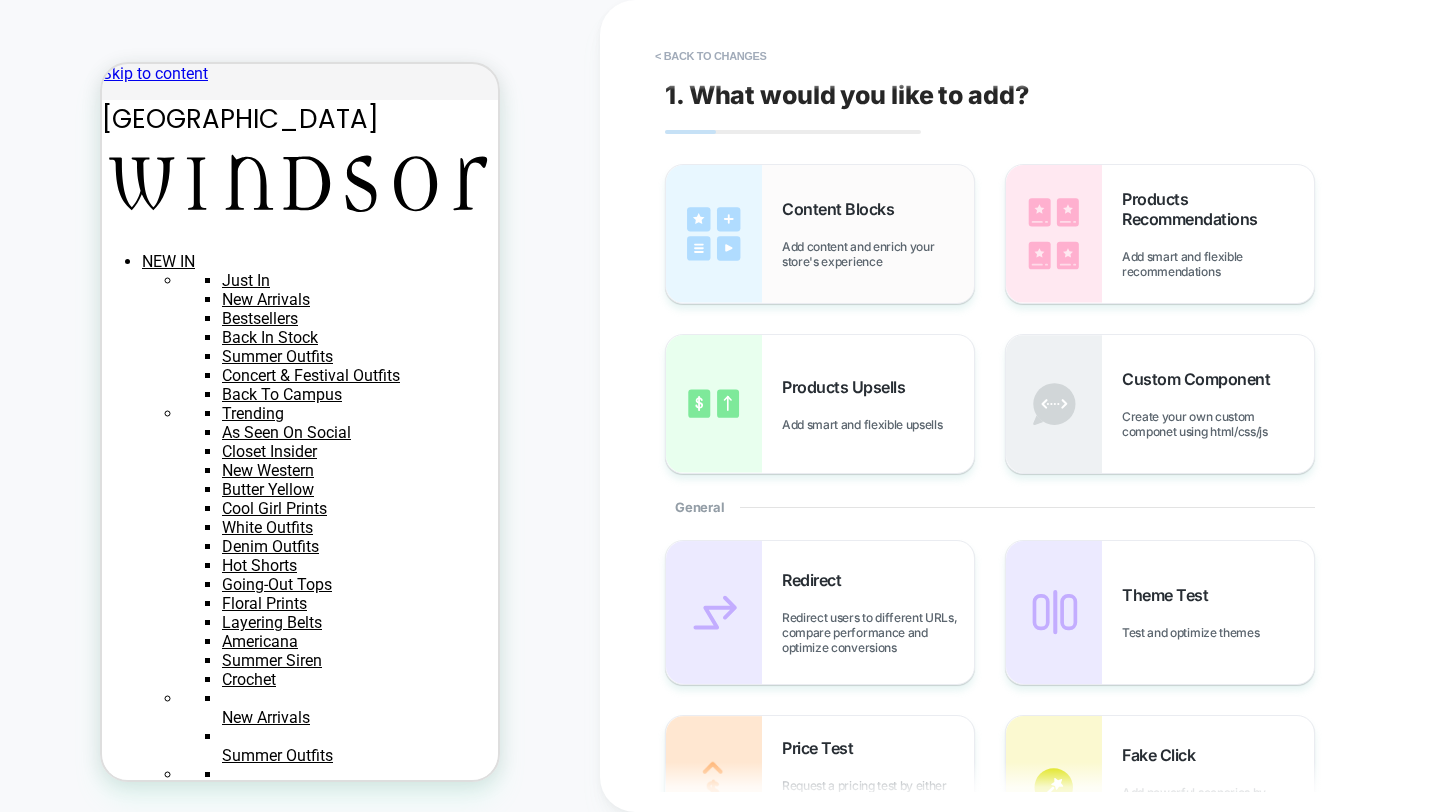 click on "Content Blocks Add content and enrich your store's experience" at bounding box center [820, 234] 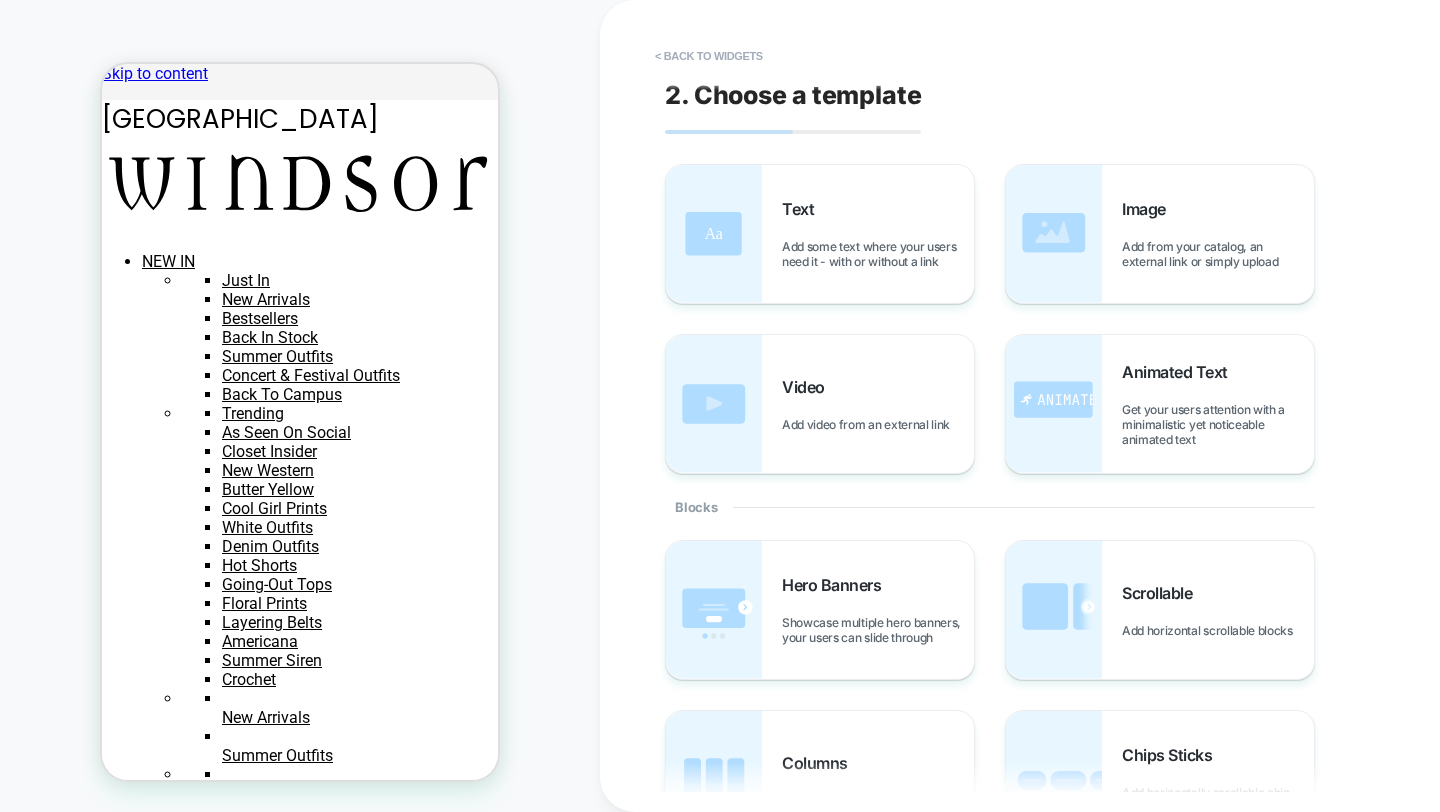 click at bounding box center (110, 4045) 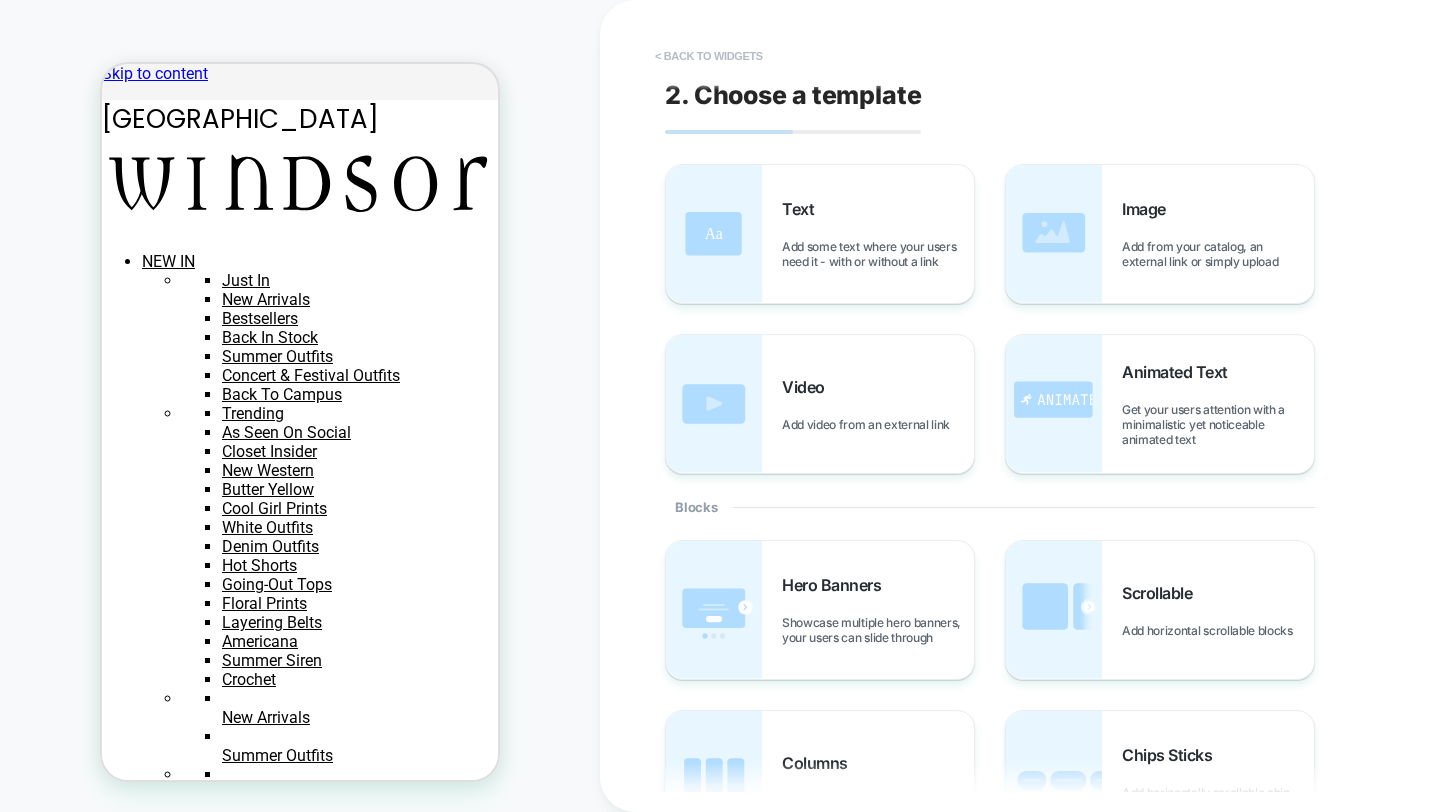 click on "< Back to widgets" at bounding box center [709, 56] 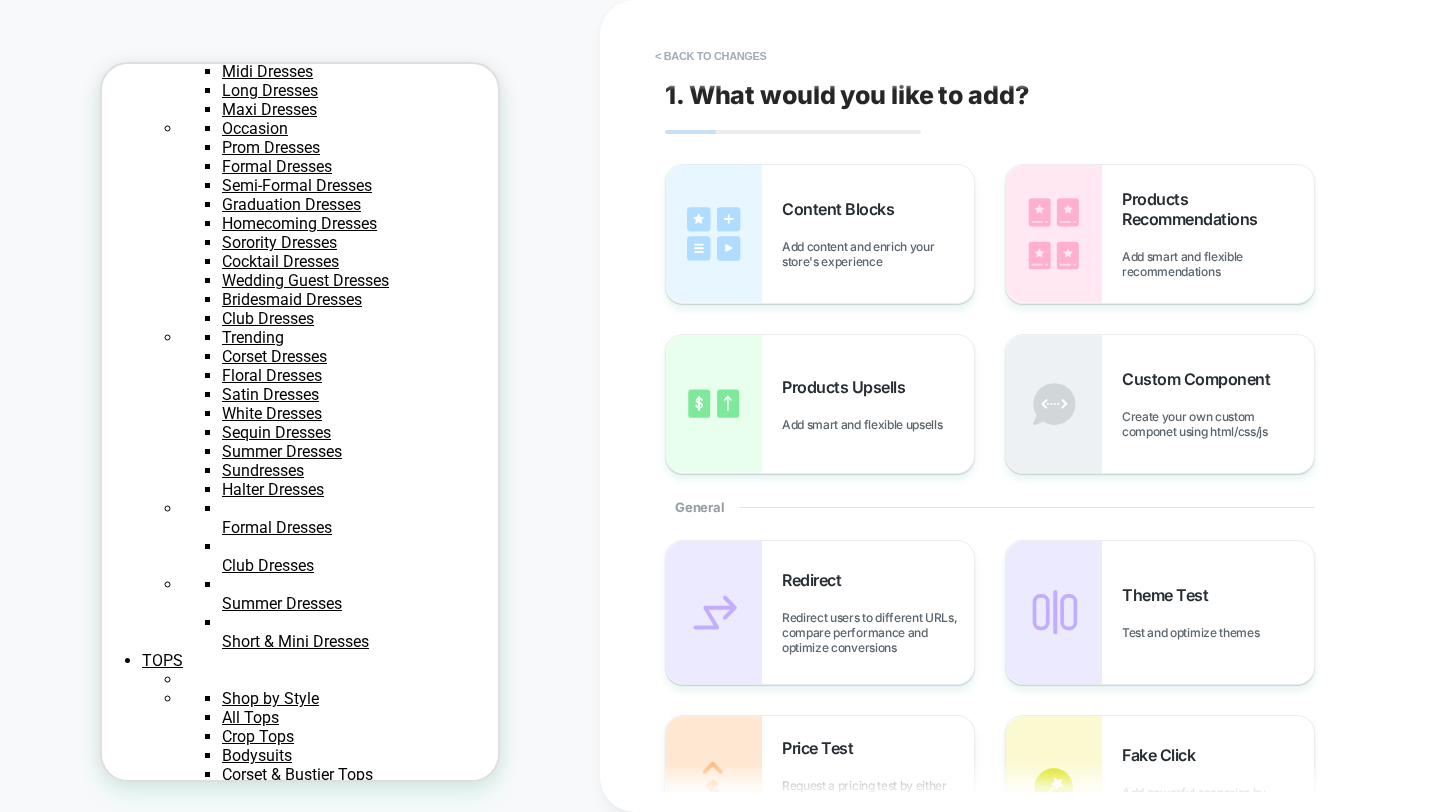 scroll, scrollTop: 1107, scrollLeft: 0, axis: vertical 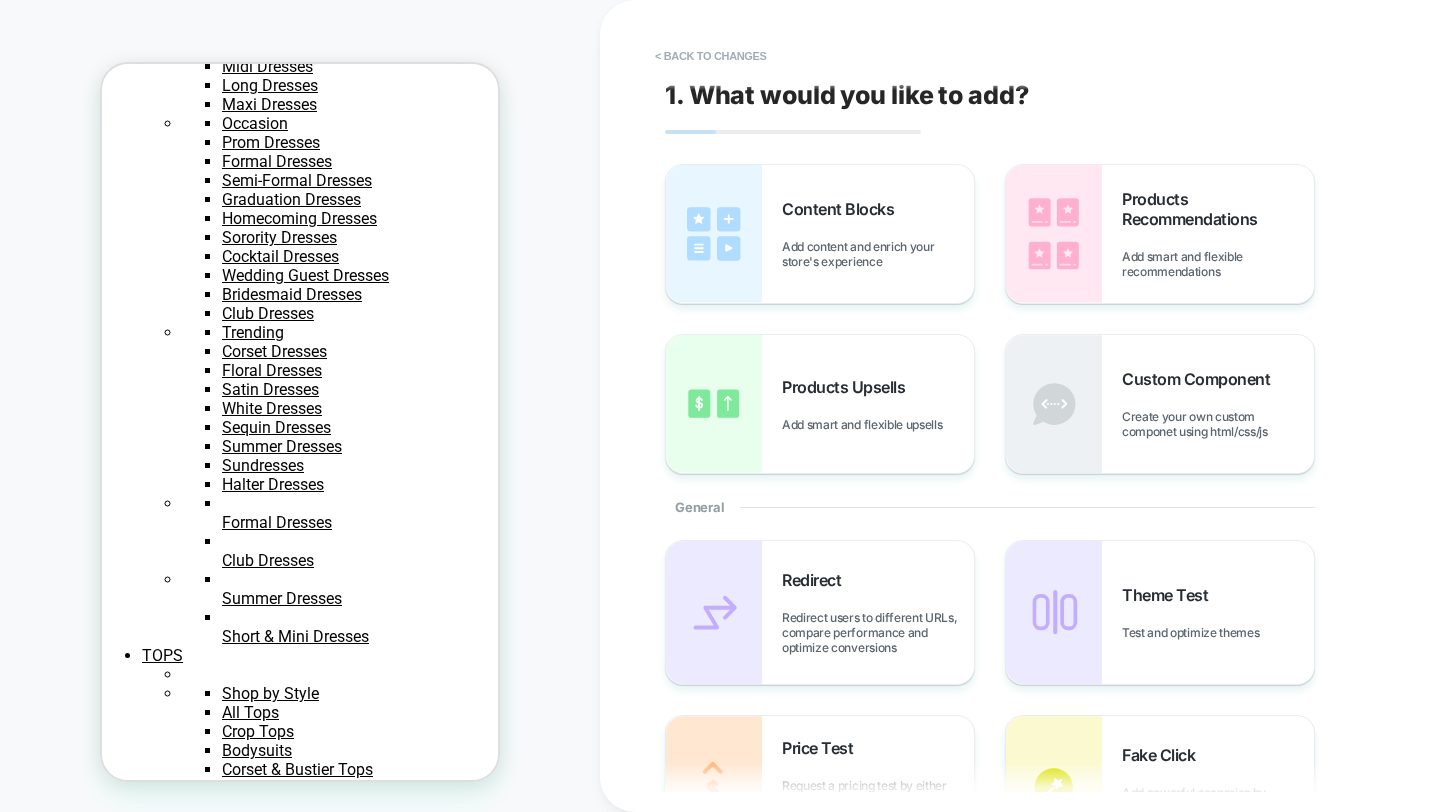 click on "0" at bounding box center (300, 2951) 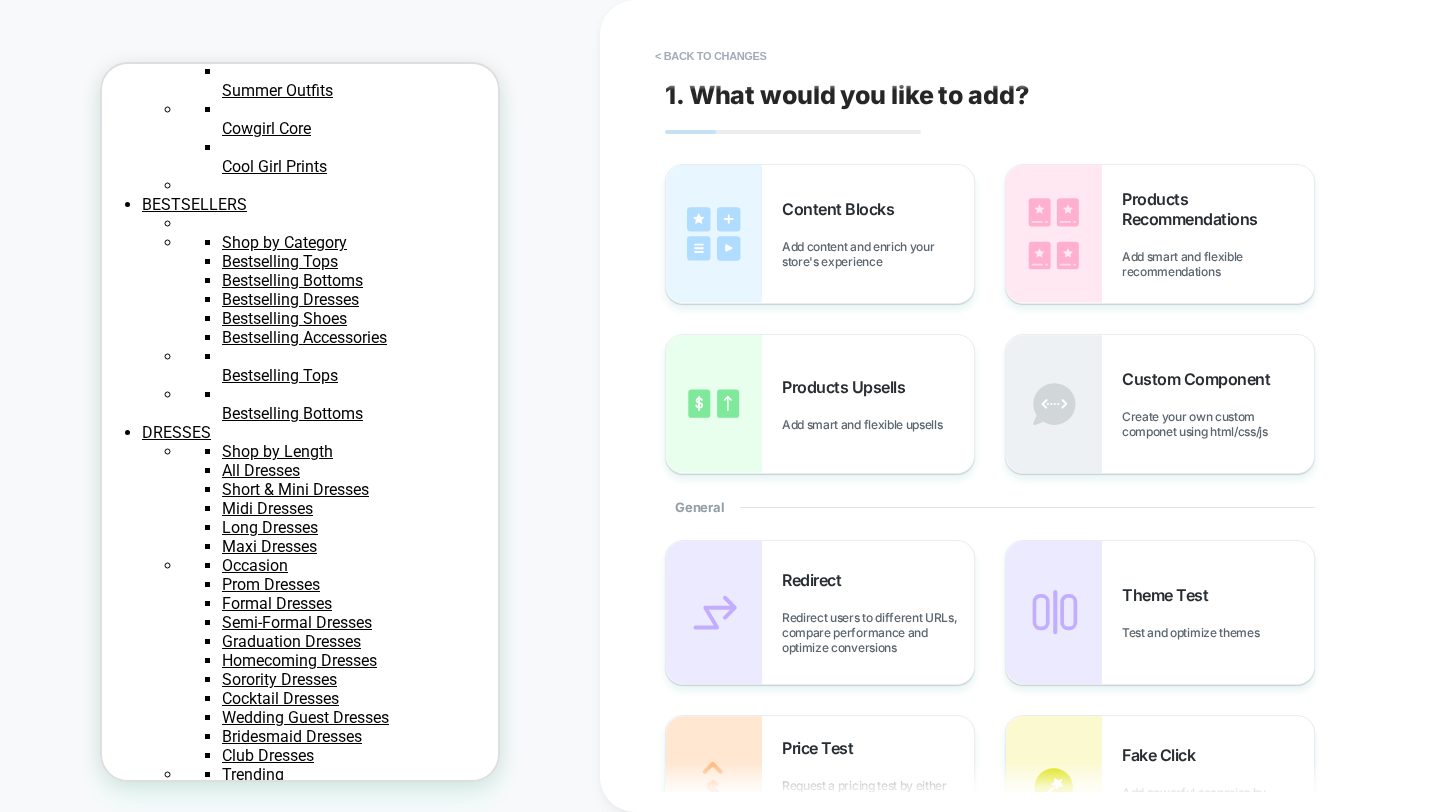 scroll, scrollTop: 0, scrollLeft: 0, axis: both 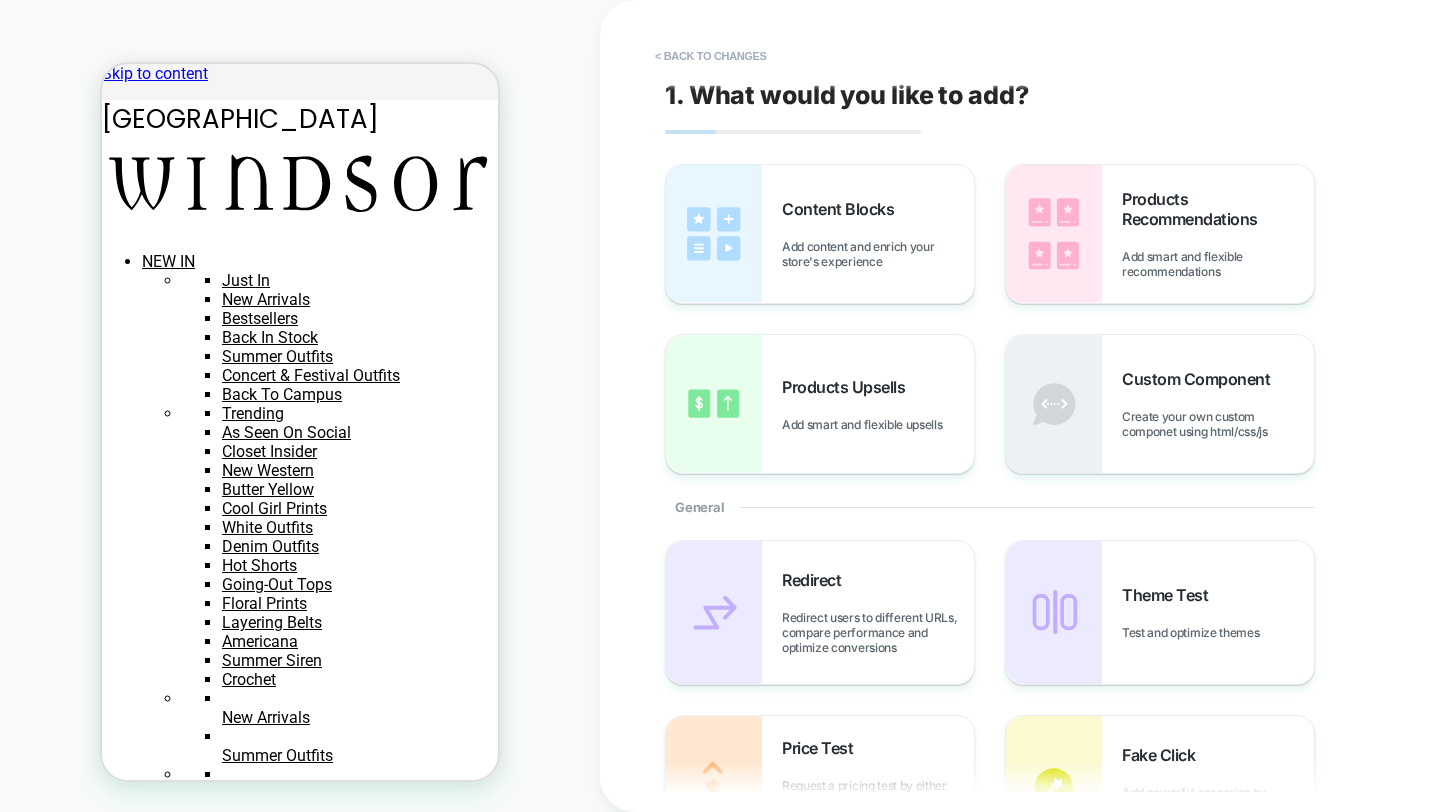 click on "0" at bounding box center [300, 4058] 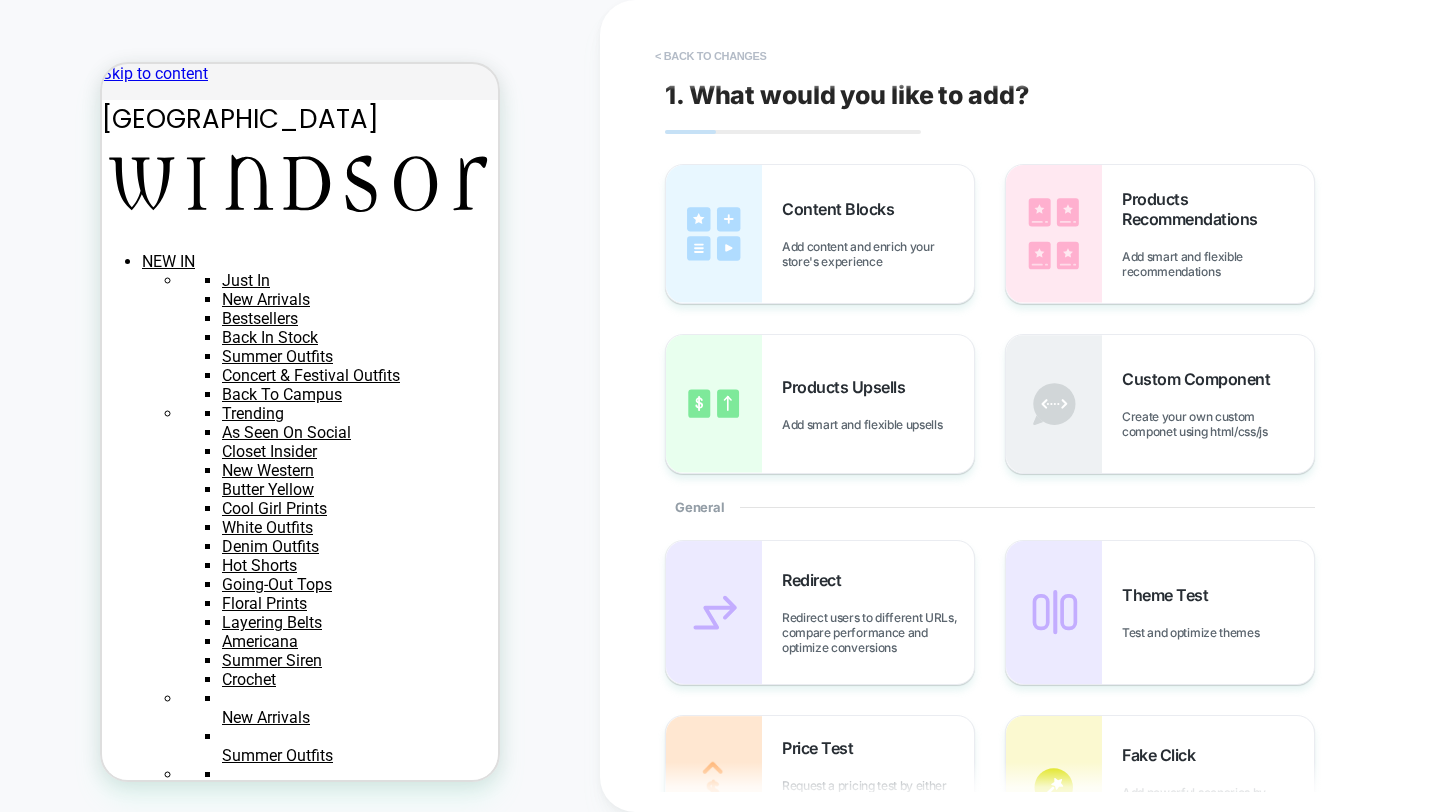 click on "< Back to changes" at bounding box center (711, 56) 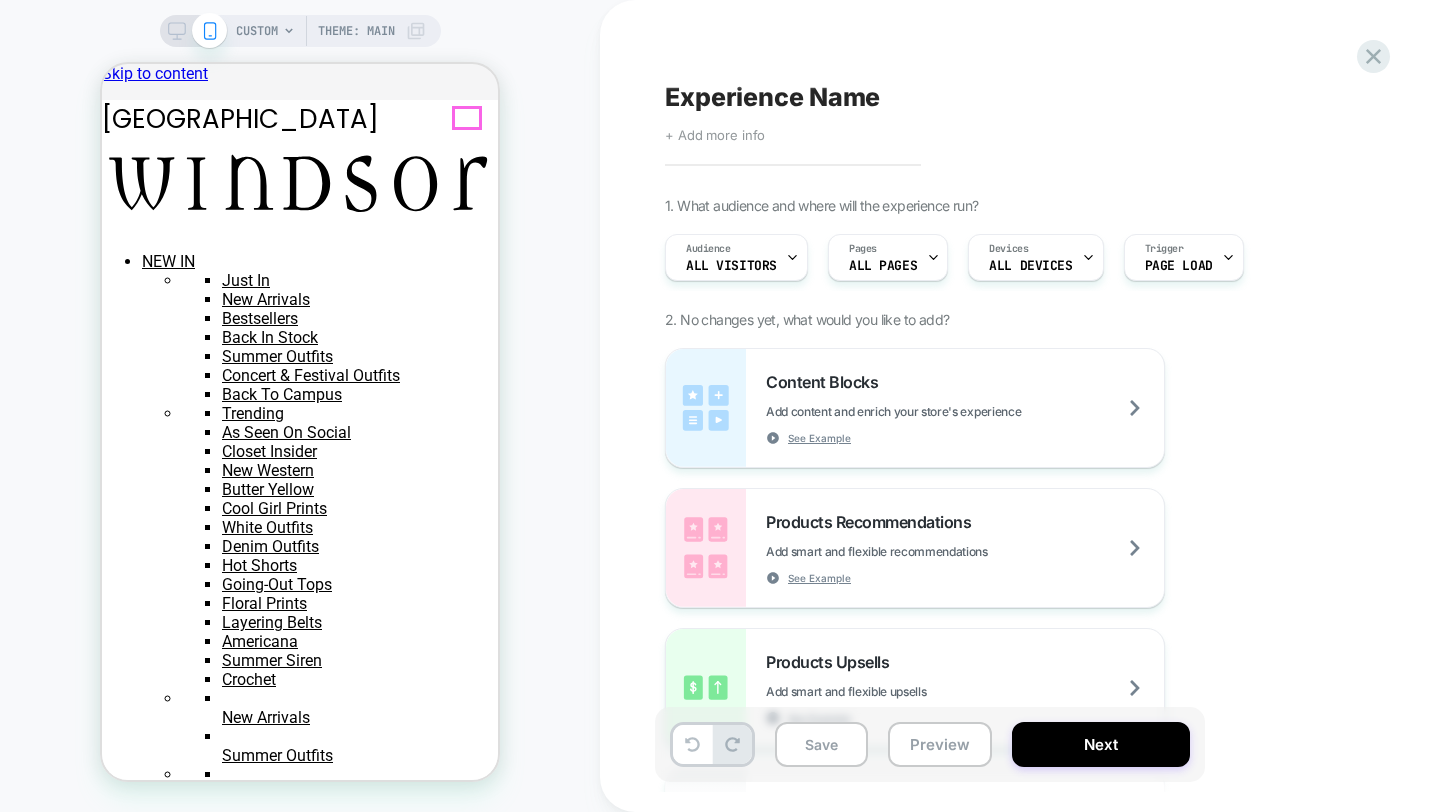 click on "0" at bounding box center [300, 4058] 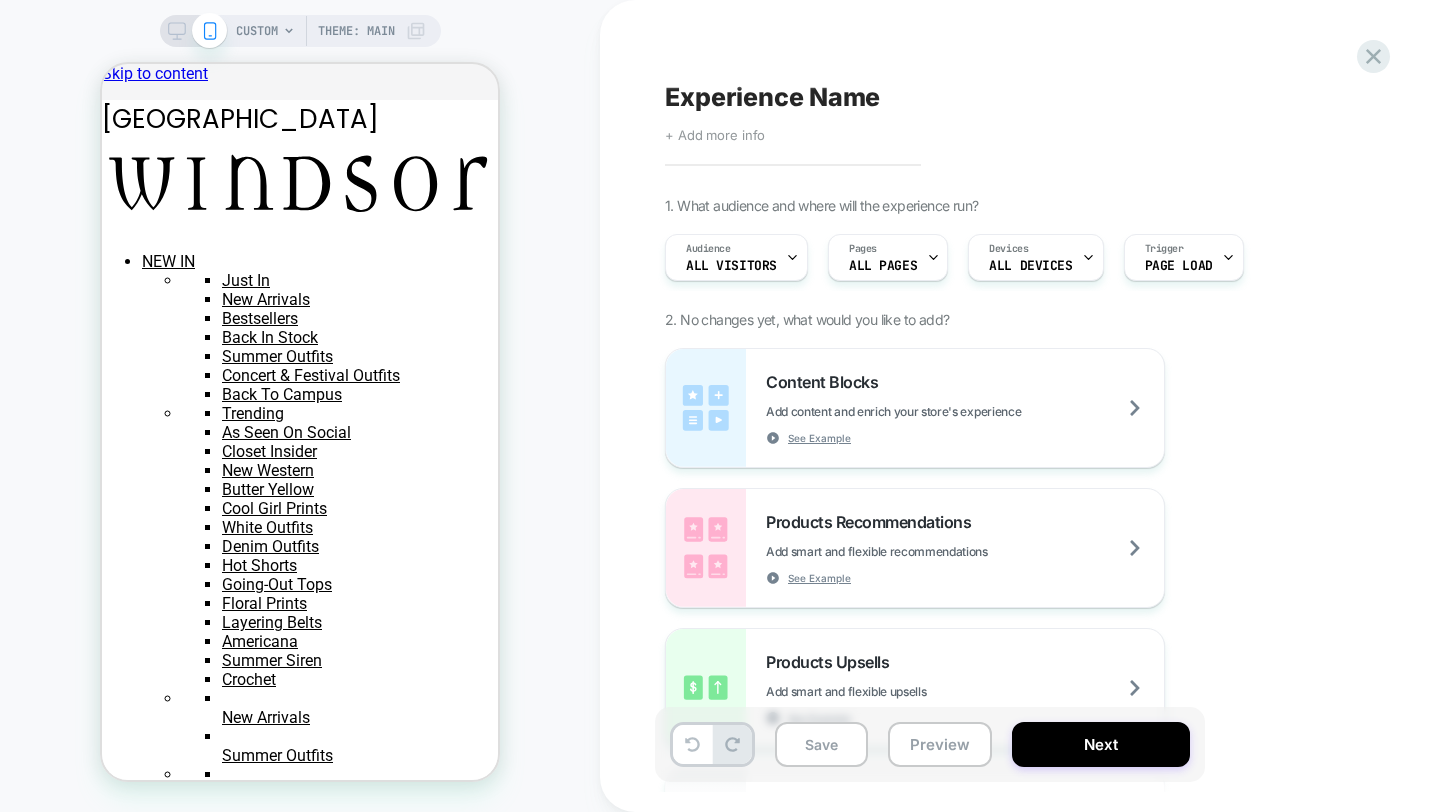 click on "CUSTOM" at bounding box center [257, 31] 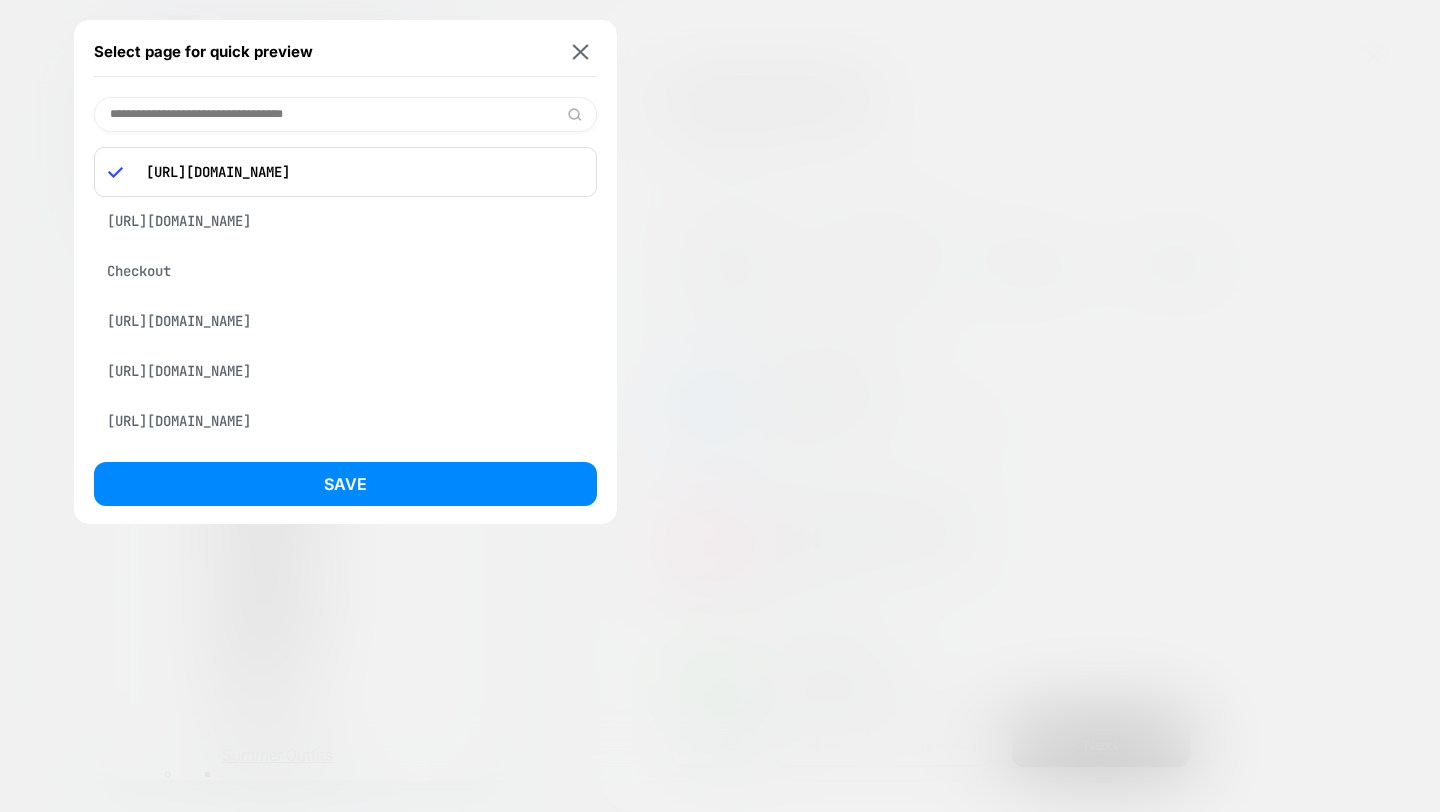 click at bounding box center [345, 114] 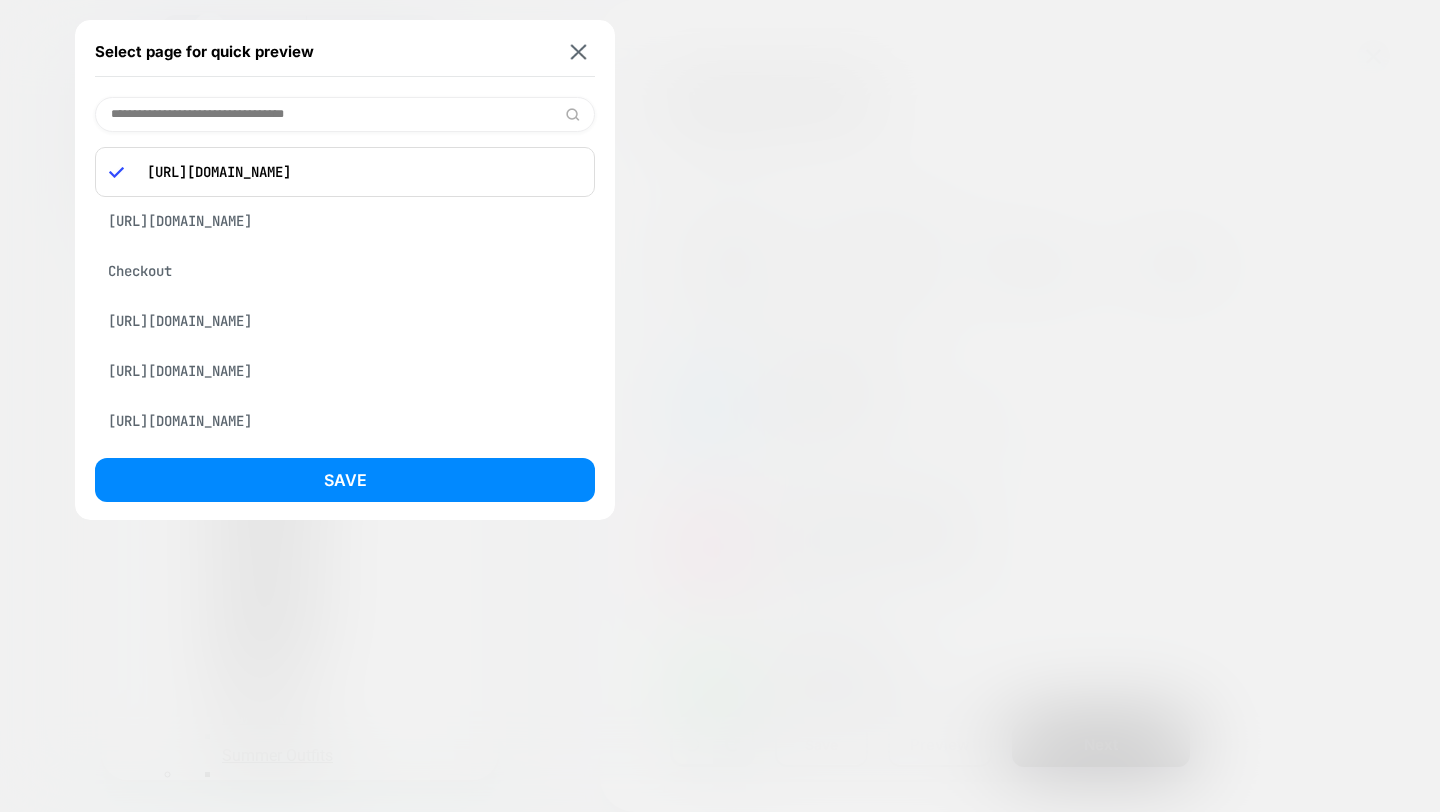 paste on "**********" 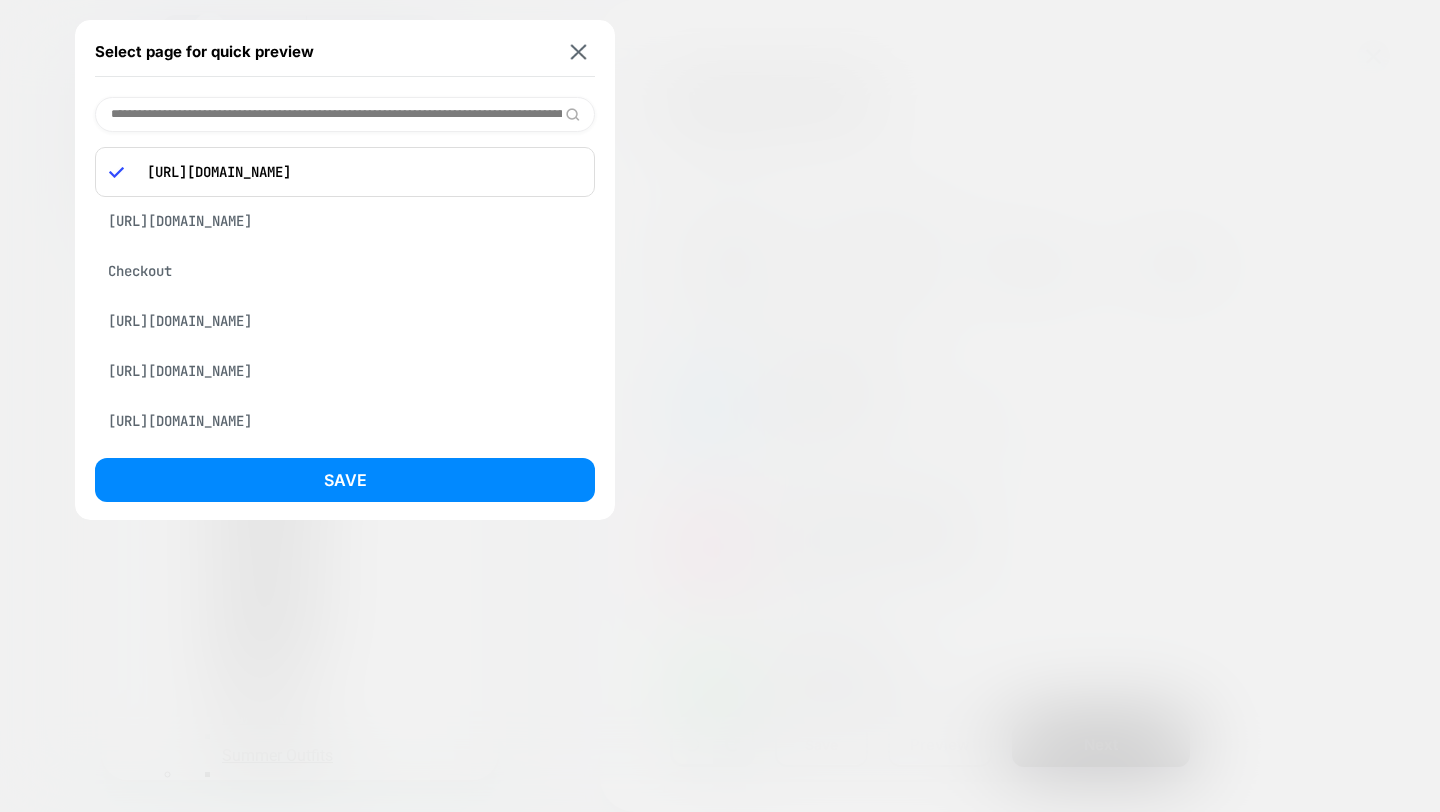 scroll, scrollTop: 0, scrollLeft: 571, axis: horizontal 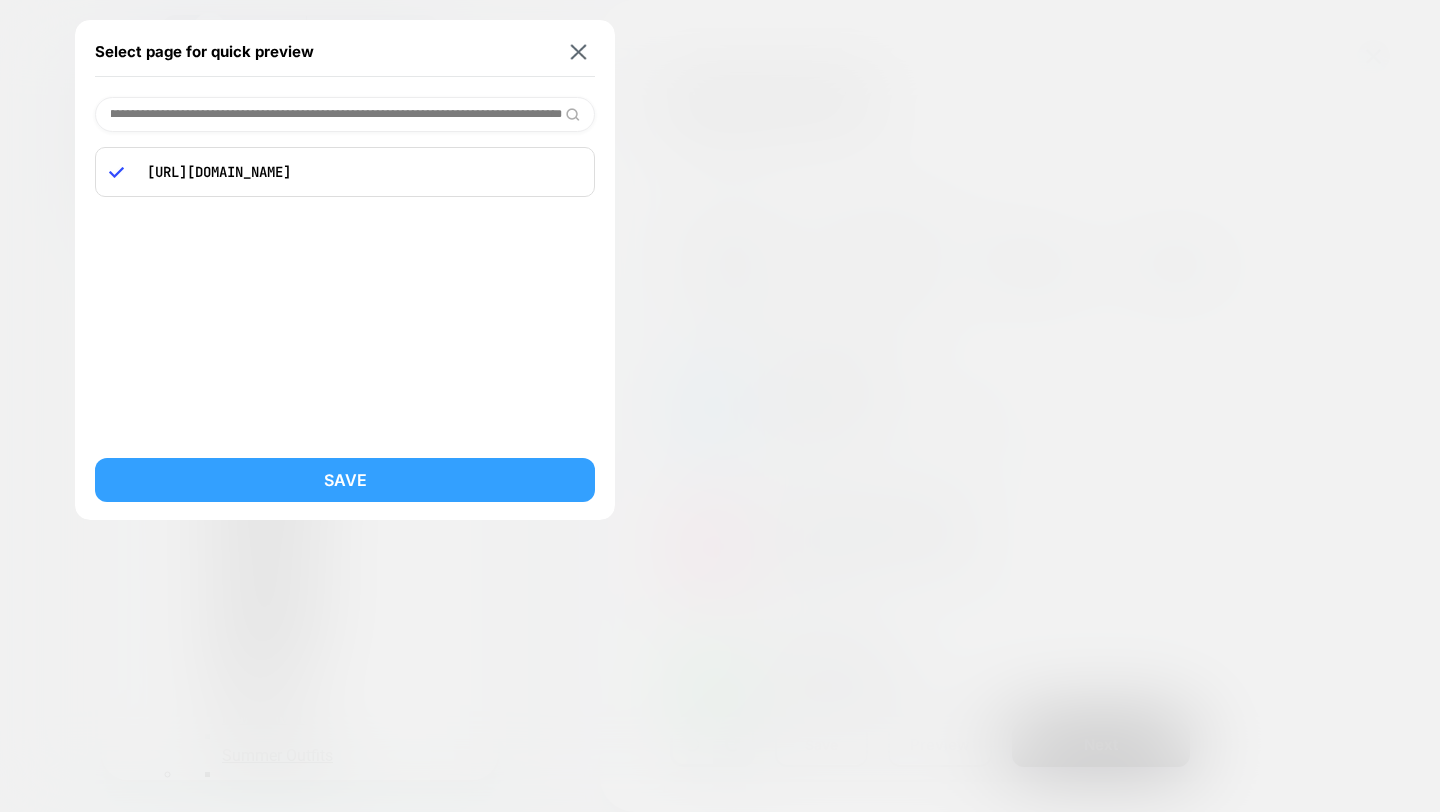 type on "**********" 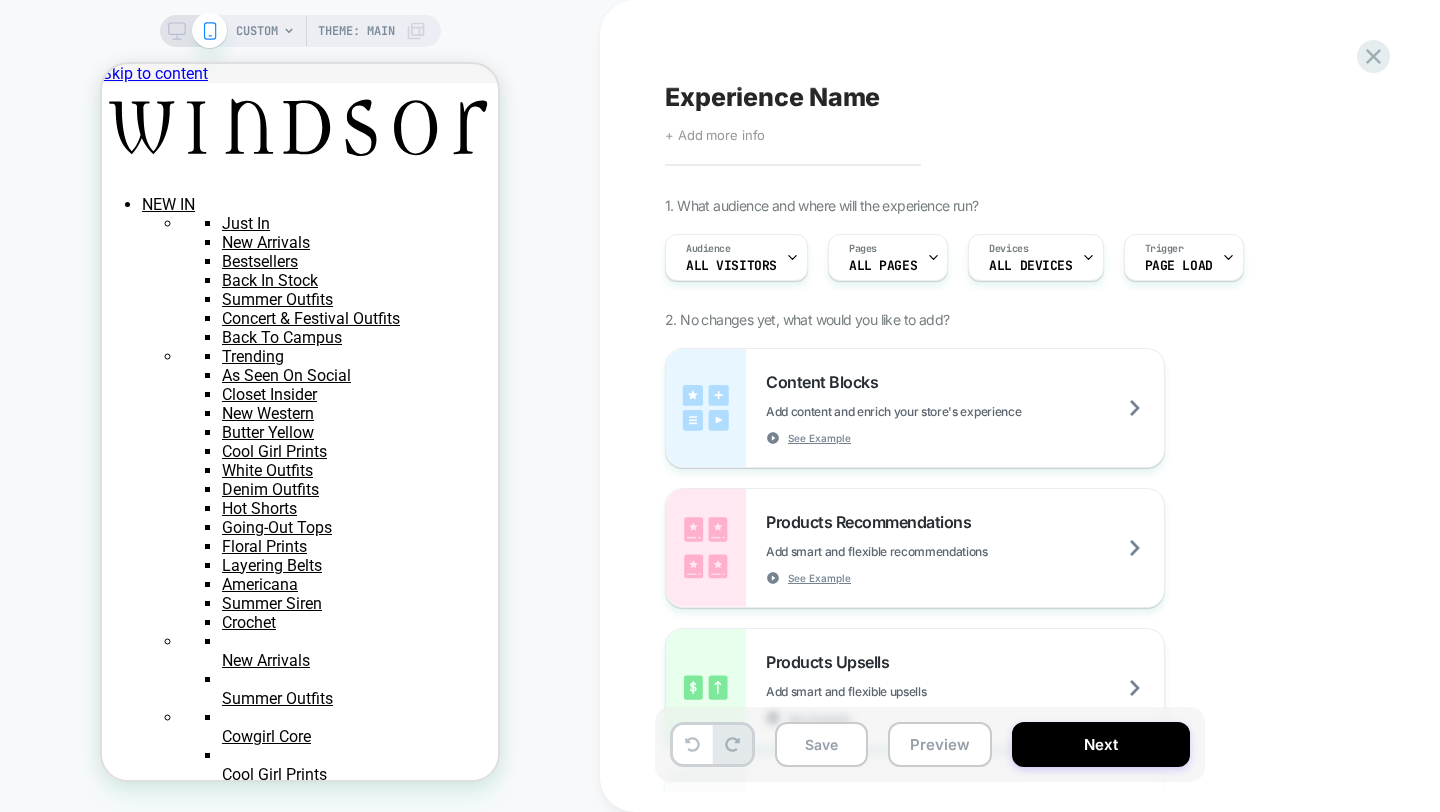 scroll, scrollTop: 0, scrollLeft: 0, axis: both 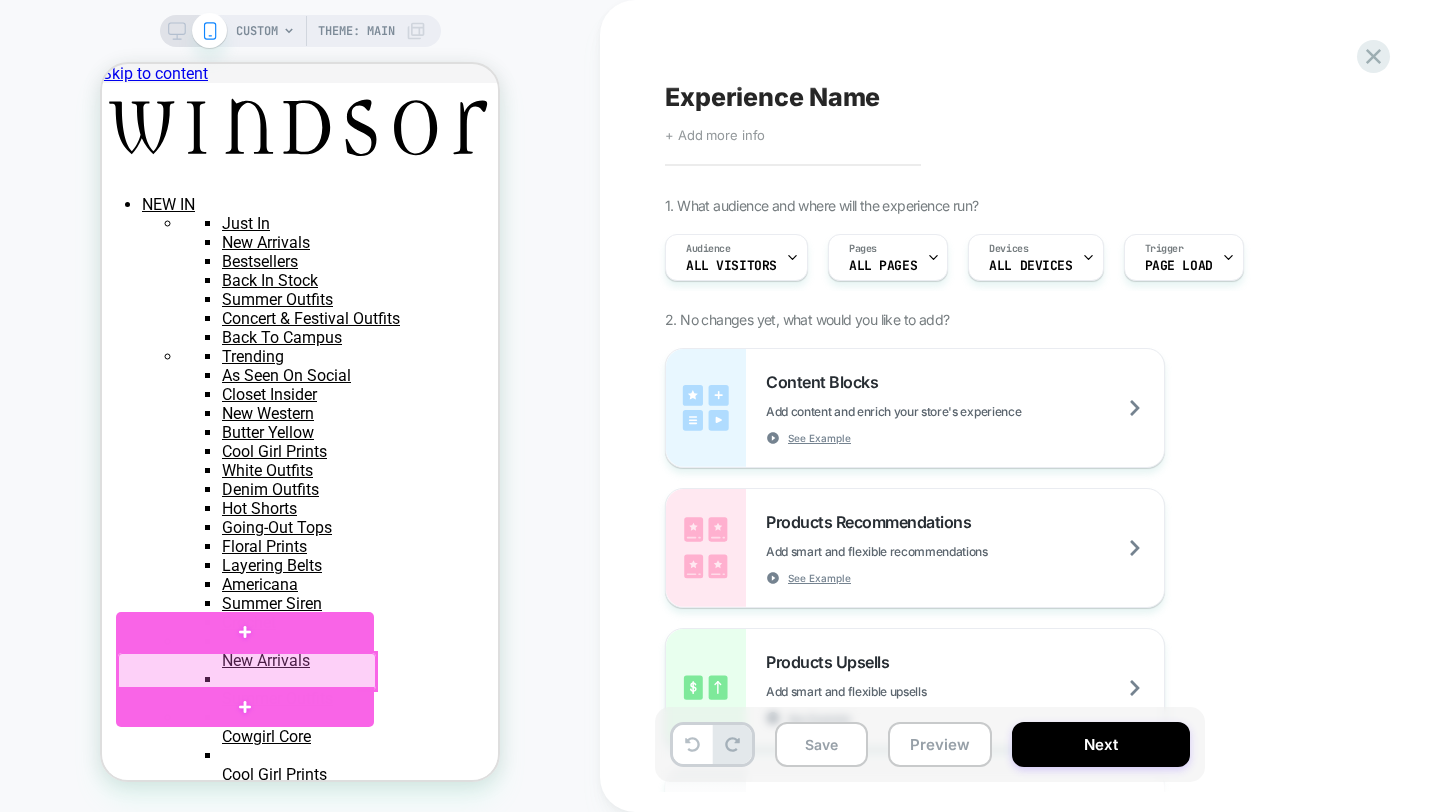 click at bounding box center (247, 671) 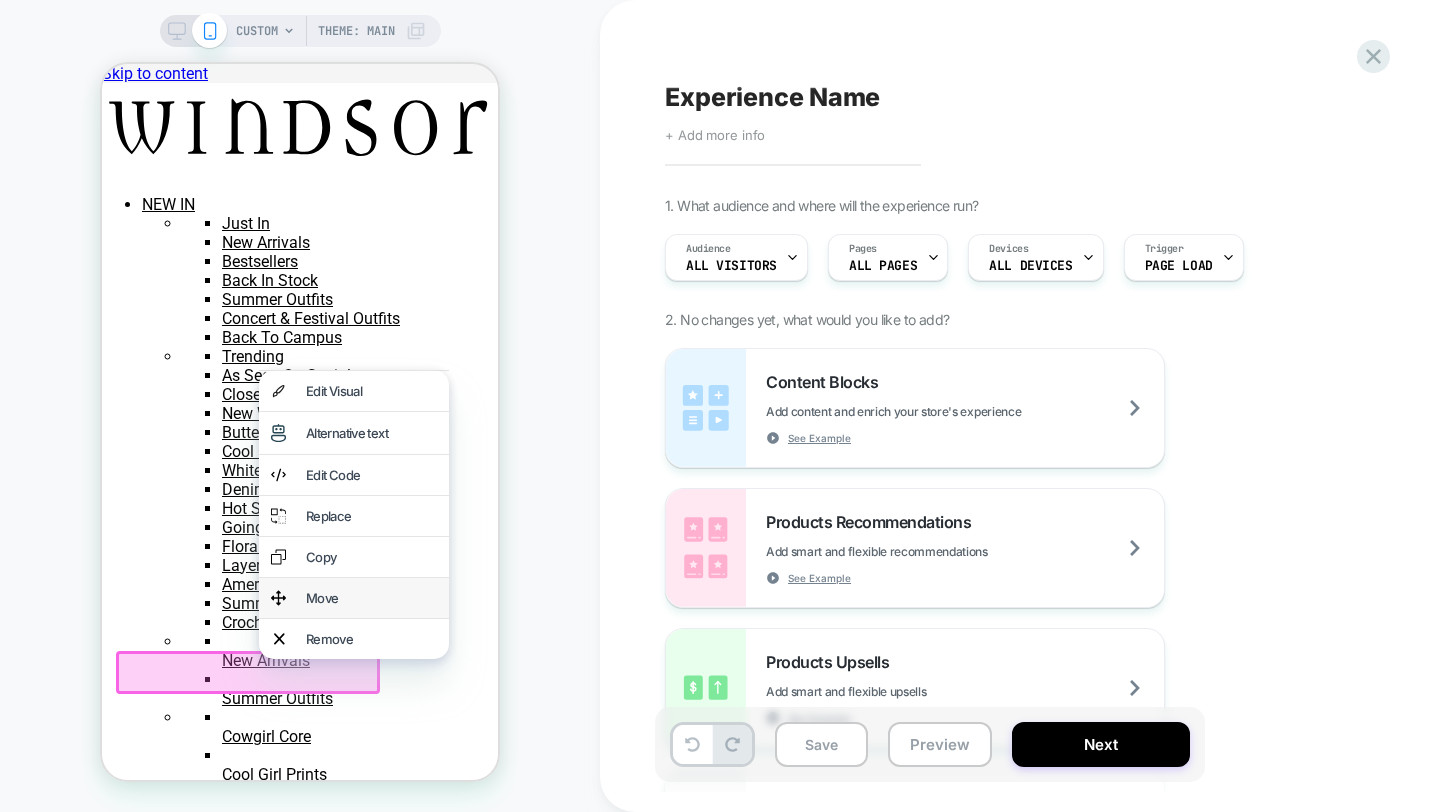 click on "Move" at bounding box center [371, 598] 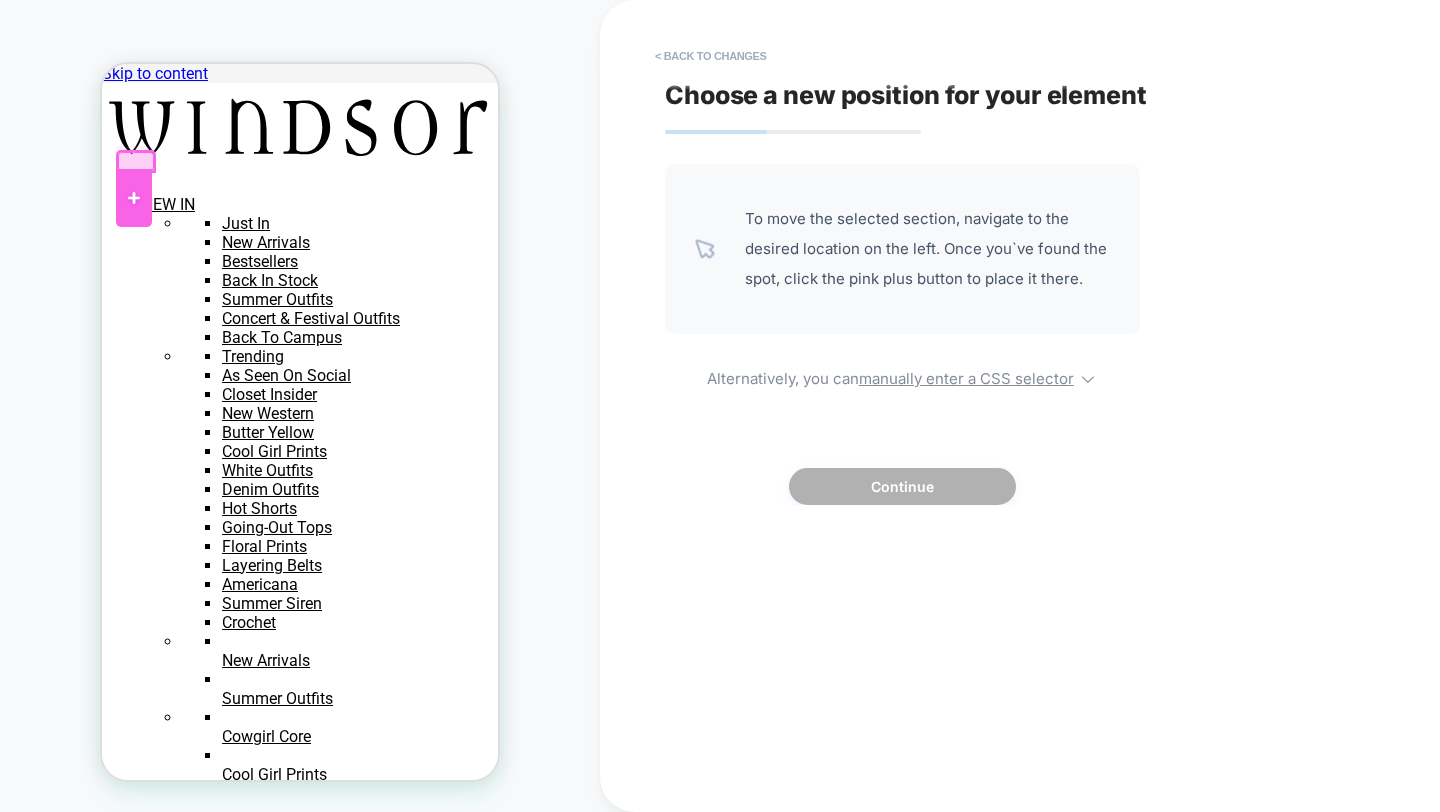 click at bounding box center [134, 198] 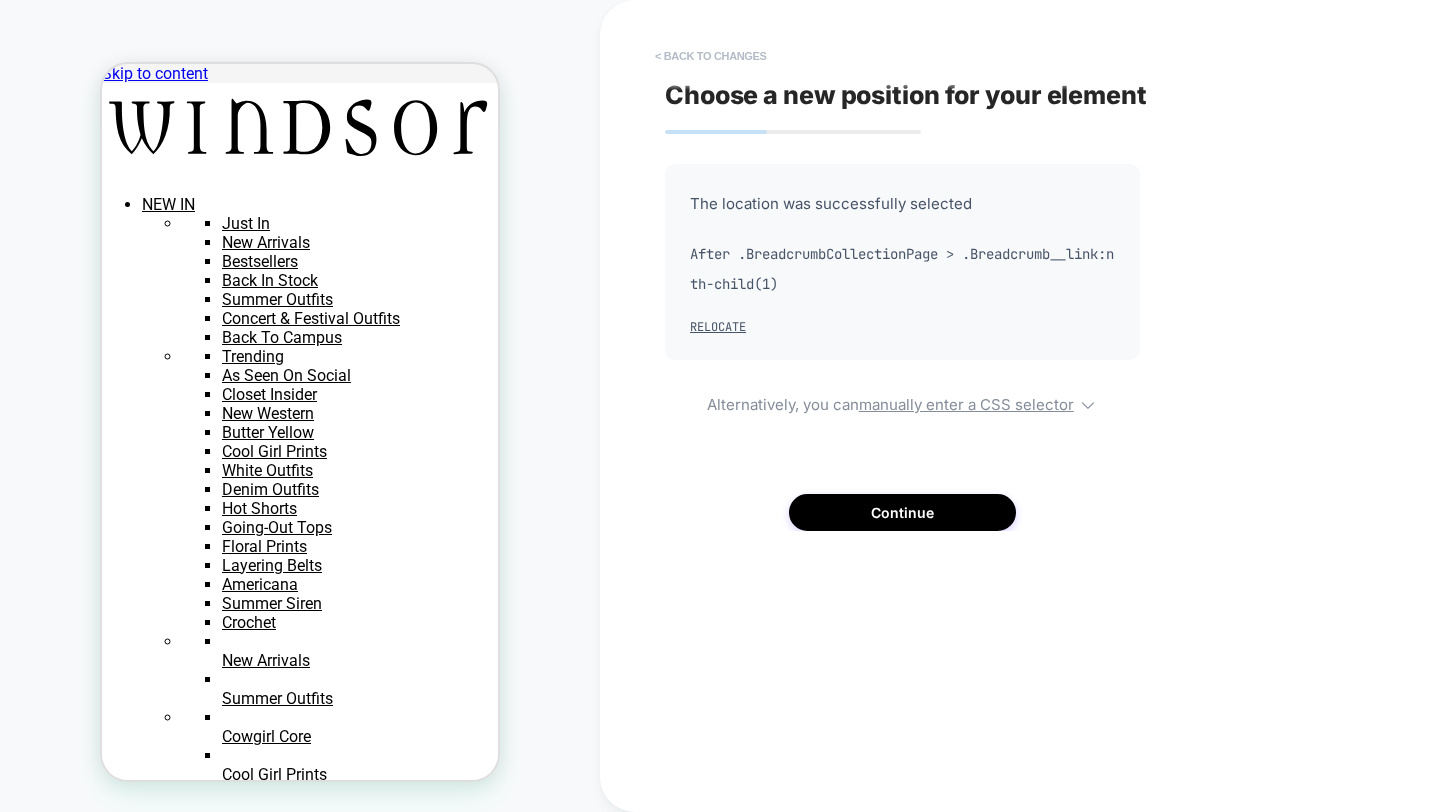 click on "< Back to changes" at bounding box center (711, 56) 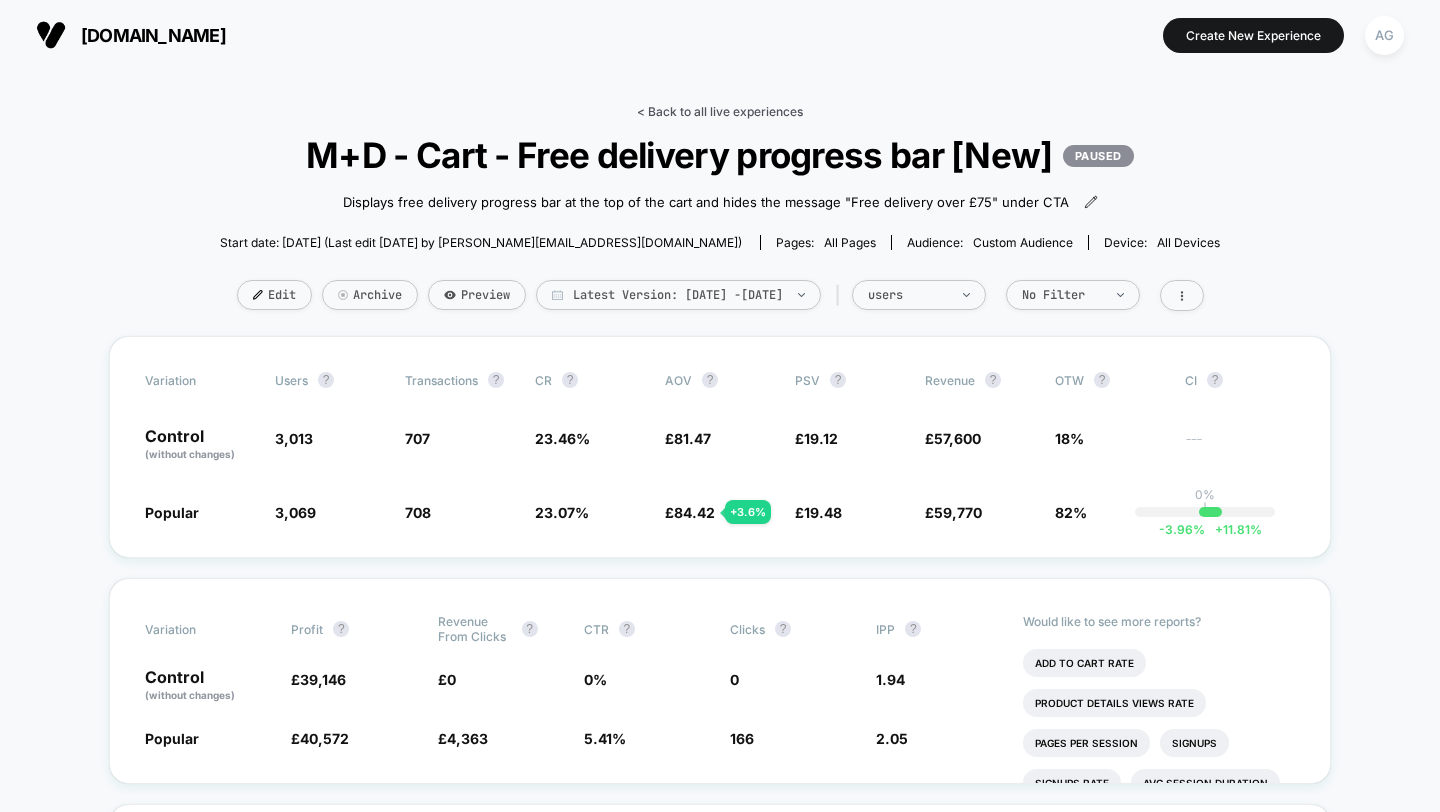 scroll, scrollTop: 0, scrollLeft: 0, axis: both 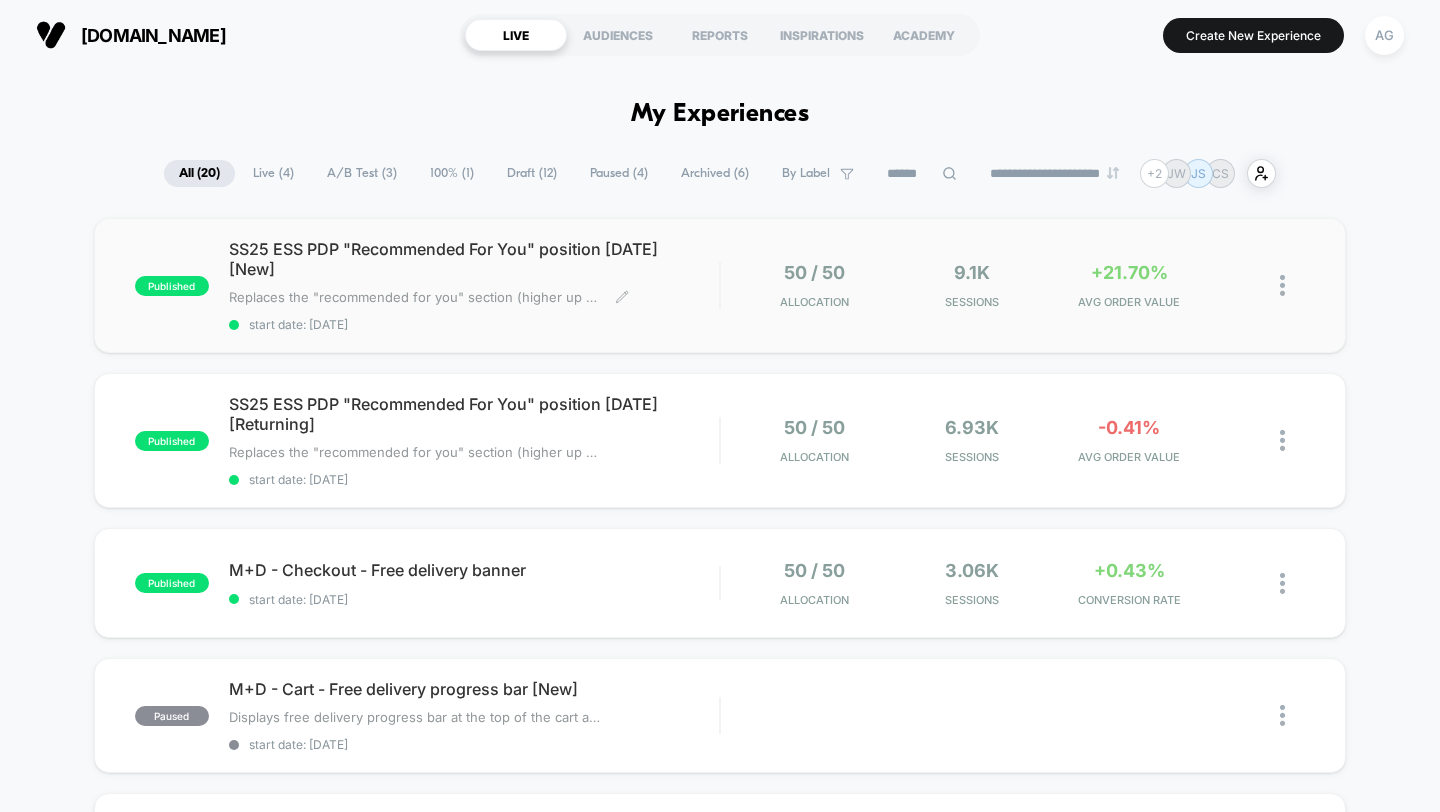 click on "SS25 ESS PDP "Recommended For You" position 04.06.25 [New] Replaces the "recommended for you" section (higher up on PDPs) Click to edit experience details Replaces the "recommended for you" section (higher up on PDPs) start date: 7/4/2025" at bounding box center [474, 285] 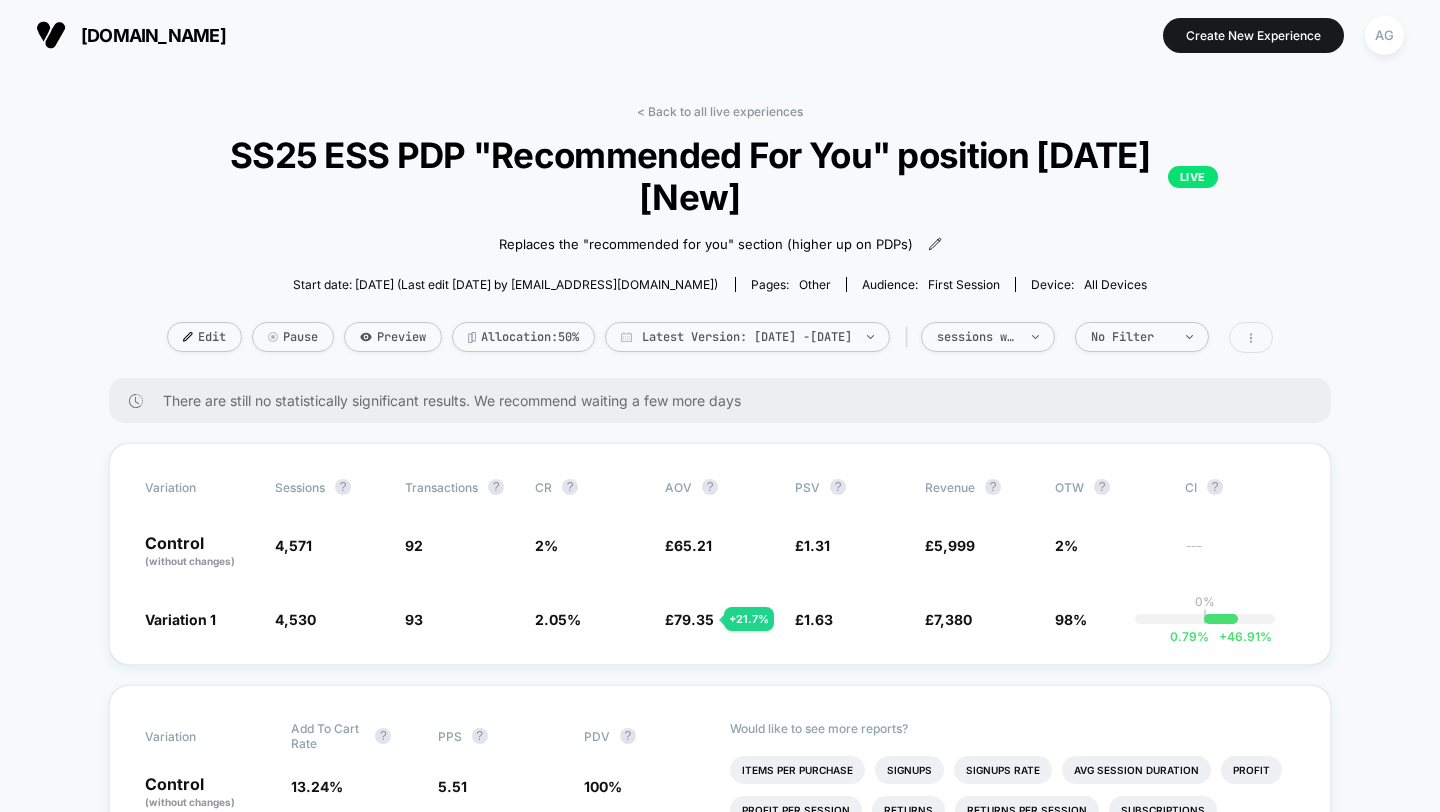 click at bounding box center (1251, 337) 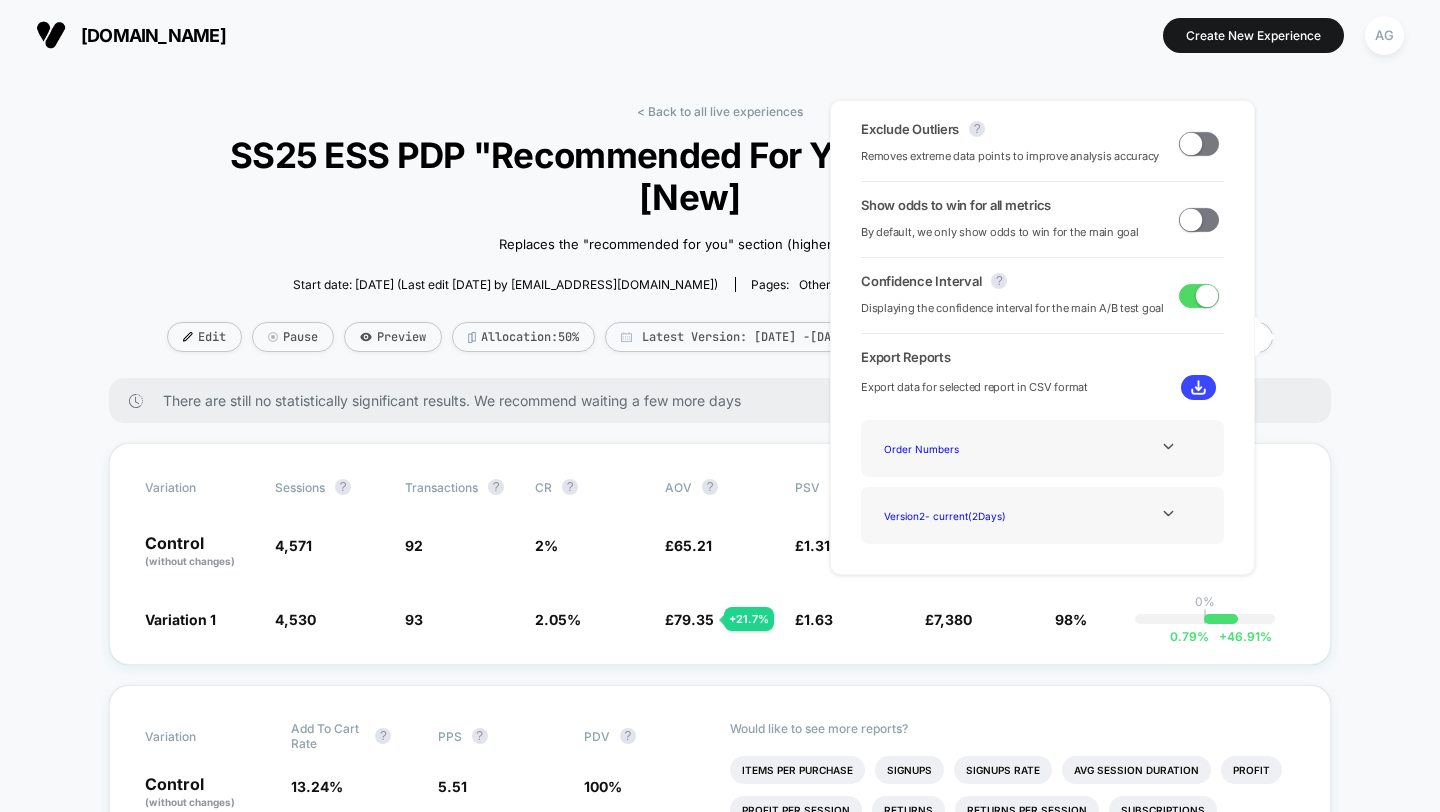 click at bounding box center [1191, 143] 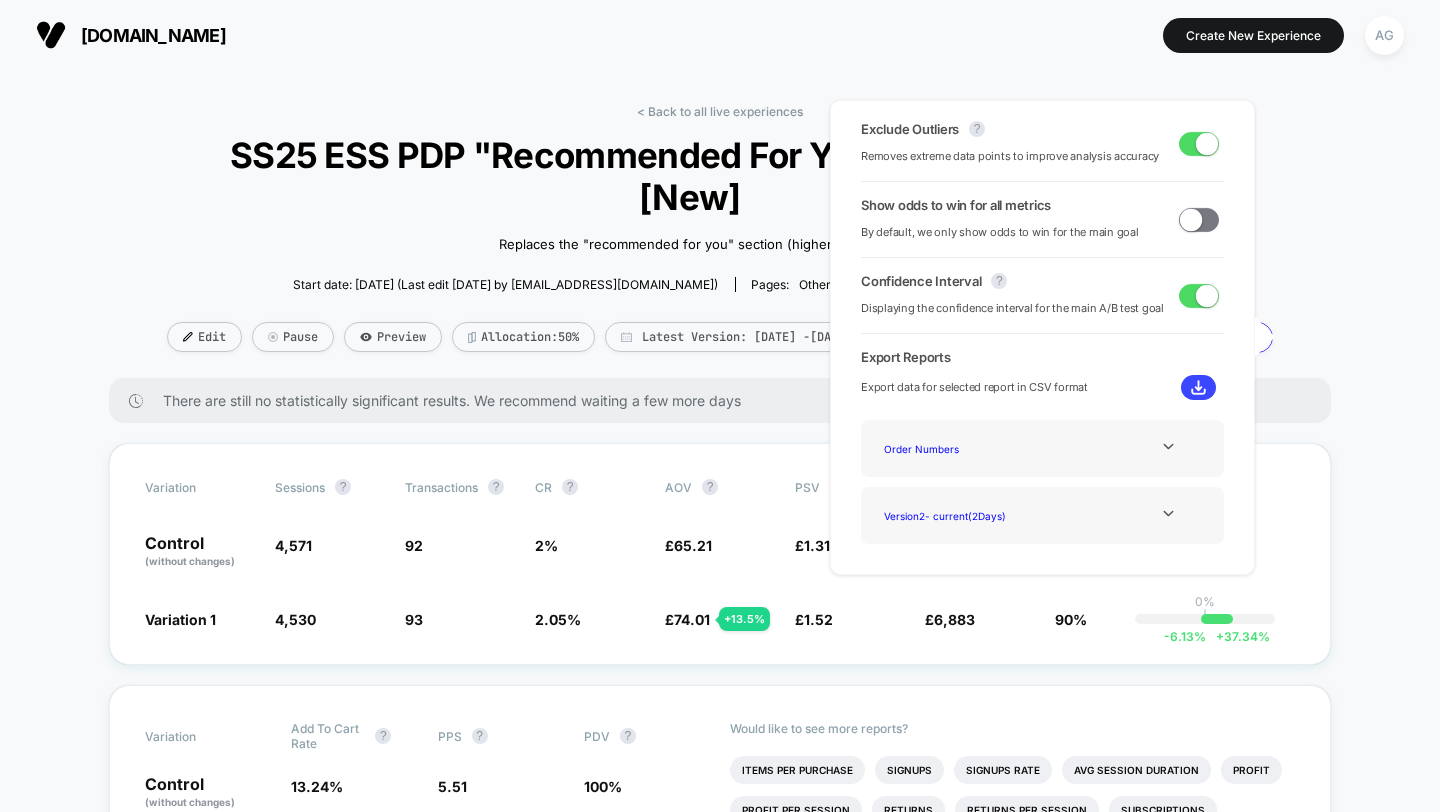 click at bounding box center [1207, 143] 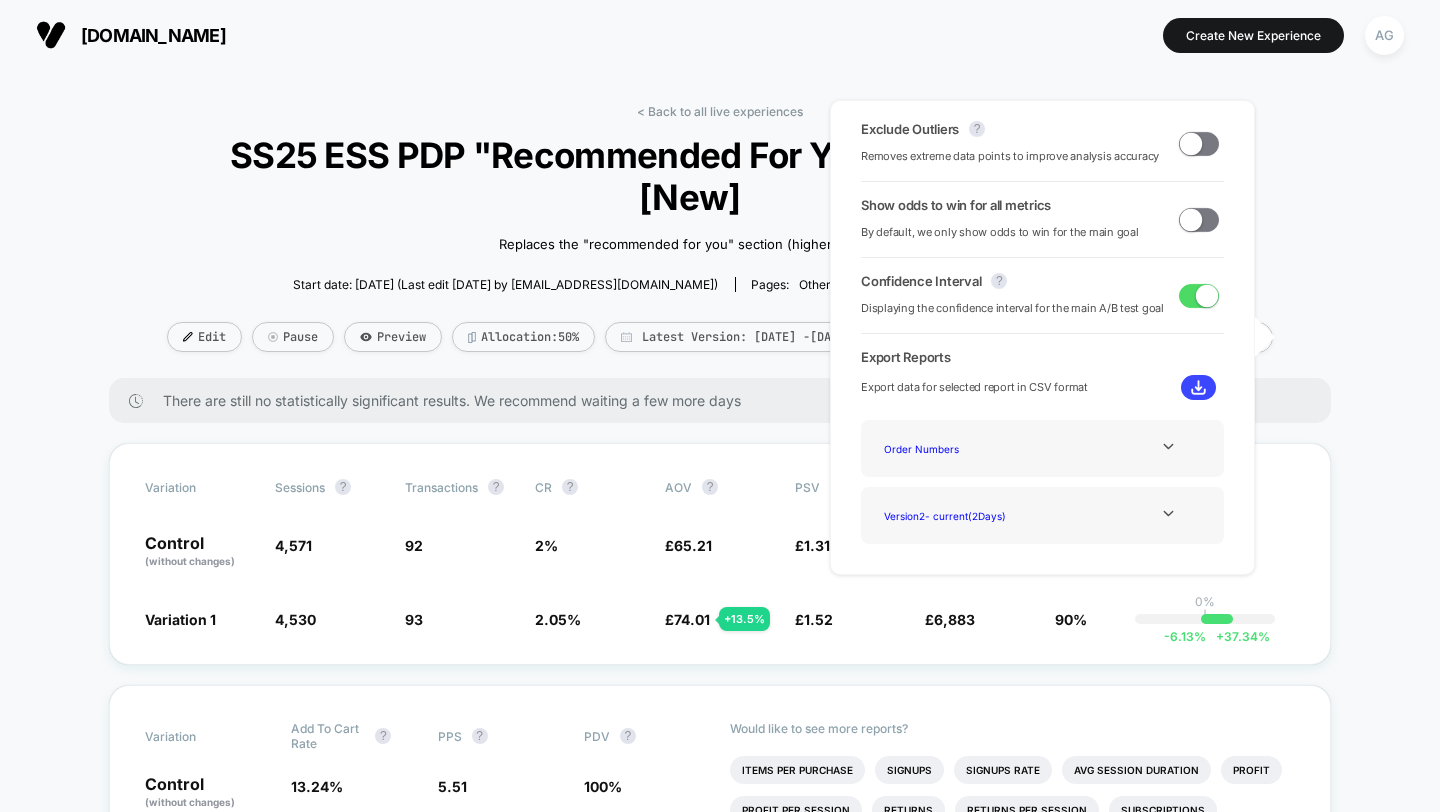 click on "< Back to all live experiences  SS25 ESS PDP "Recommended For You" position 04.06.25 [New] LIVE Replaces the "recommended for you" section (higher up on PDPs) Click to edit experience details Replaces the "recommended for you" section (higher up on PDPs) Start date: 7/4/2025 (Last edit 7/4/2025 by showunmij@frenchconnection.com) Pages: other Audience: First Session Device: all devices Edit Pause  Preview Allocation:  50% Latest Version:     Jul 4, 2025    -    Jul 5, 2025 |   sessions with impression   No Filter There are still no statistically significant results. We recommend waiting a few more days Variation Sessions ? Transactions ? CR ? AOV ? PSV ? Revenue ? OTW ? CI ? Control (without changes) 4,571 92 2 % £ 65.21 £ 1.31 £ 5,999 10% --- Variation 1 4,530 - 0.90 % 93 + 2 % 2.05 % + 2 % £ 74.01 + 13.5 % £ 1.52 + 15.8 % £ 6,883 + 15.8 % 90% 0% | -6.13 % + 37.34 % Variation Add To Cart Rate ? PPS ? PDV ? Control (without changes) 13.24 % 5.51 100 % Variation 1 13.02 % - 1.6 % 5.34 - 3.1 % 100 % Profit" at bounding box center [720, 2551] 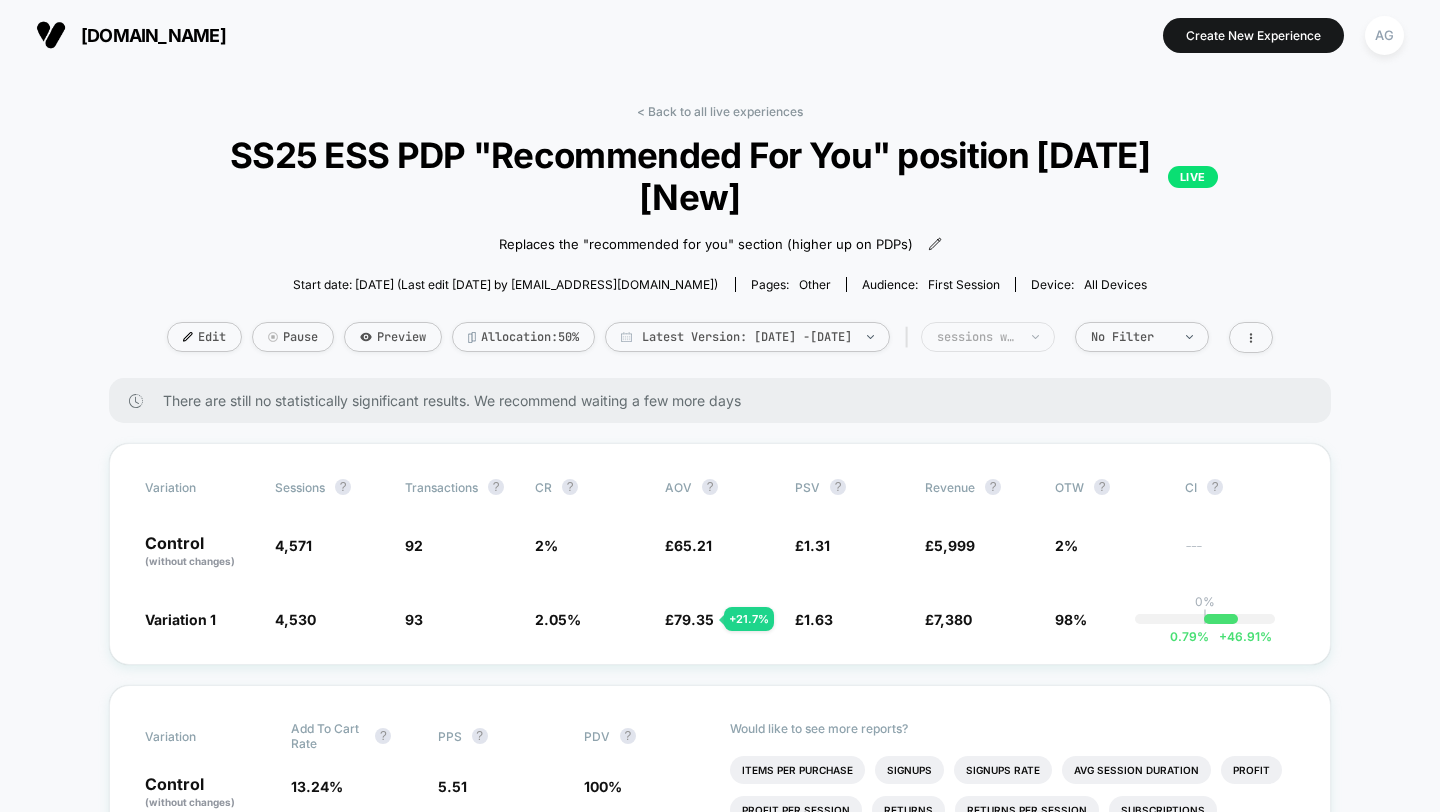 click on "sessions with impression" at bounding box center [988, 337] 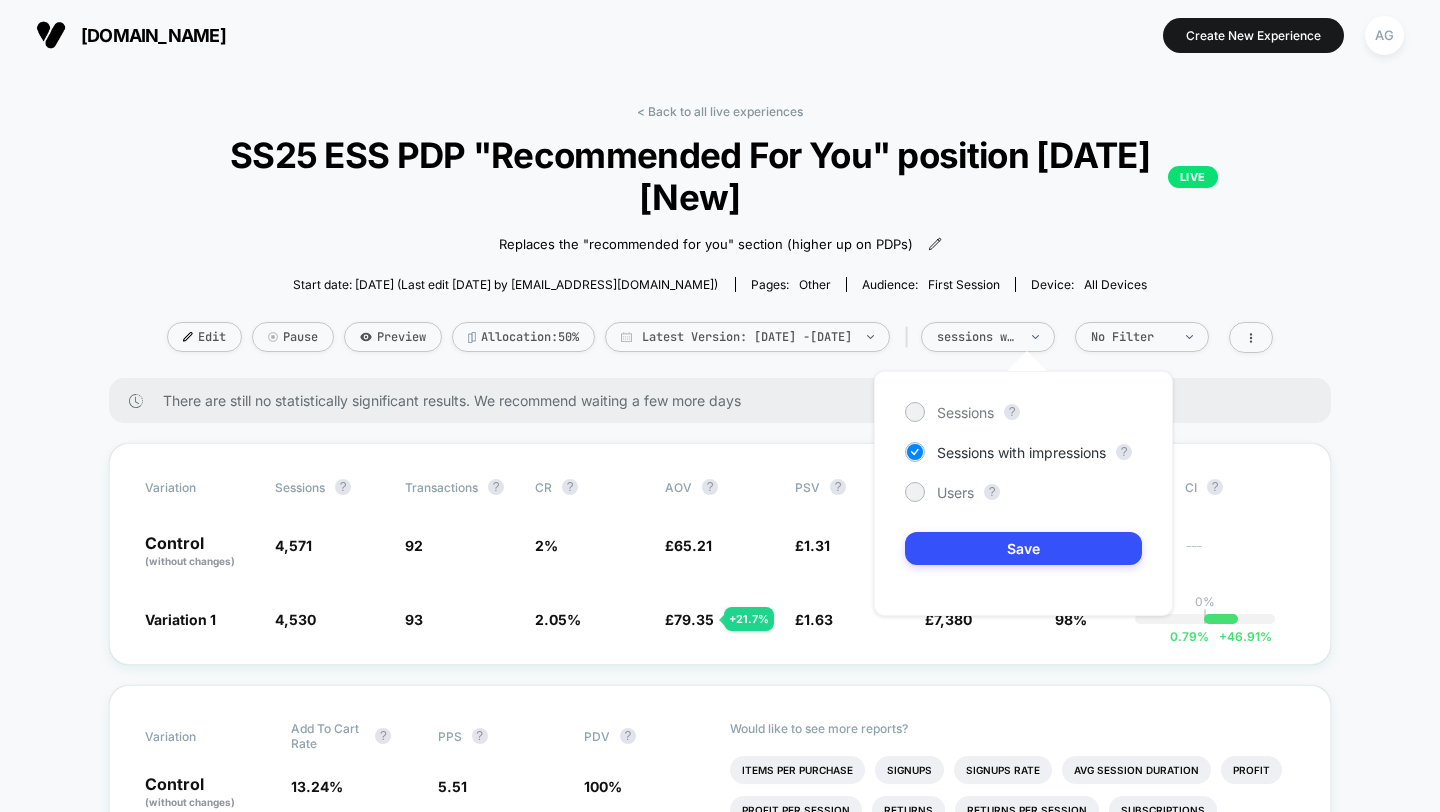 click on "< Back to all live experiences  SS25 ESS PDP "Recommended For You" position 04.06.25 [New] LIVE Replaces the "recommended for you" section (higher up on PDPs) Click to edit experience details Replaces the "recommended for you" section (higher up on PDPs) Start date: 7/4/2025 (Last edit 7/4/2025 by showunmij@frenchconnection.com) Pages: other Audience: First Session Device: all devices Edit Pause  Preview Allocation:  50% Latest Version:     Jul 4, 2025    -    Jul 5, 2025 |   sessions with impression   No Filter There are still no statistically significant results. We recommend waiting a few more days Variation Sessions ? Transactions ? CR ? AOV ? PSV ? Revenue ? OTW ? CI ? Control (without changes) 4,571 92 2 % £ 65.21 £ 1.31 £ 5,999 2% --- Variation 1 4,530 - 0.90 % 93 + 2 % 2.05 % + 2 % £ 79.35 + 21.7 % £ 1.63 + 24.1 % £ 7,380 + 24.1 % 98% 0% | 0.79 % + 46.91 % Variation Add To Cart Rate ? PPS ? PDV ? Control (without changes) 13.24 % 5.51 100 % Variation 1 13.02 % - 1.6 % 5.34 - 3.1 % 100 % Signups" at bounding box center [720, 2551] 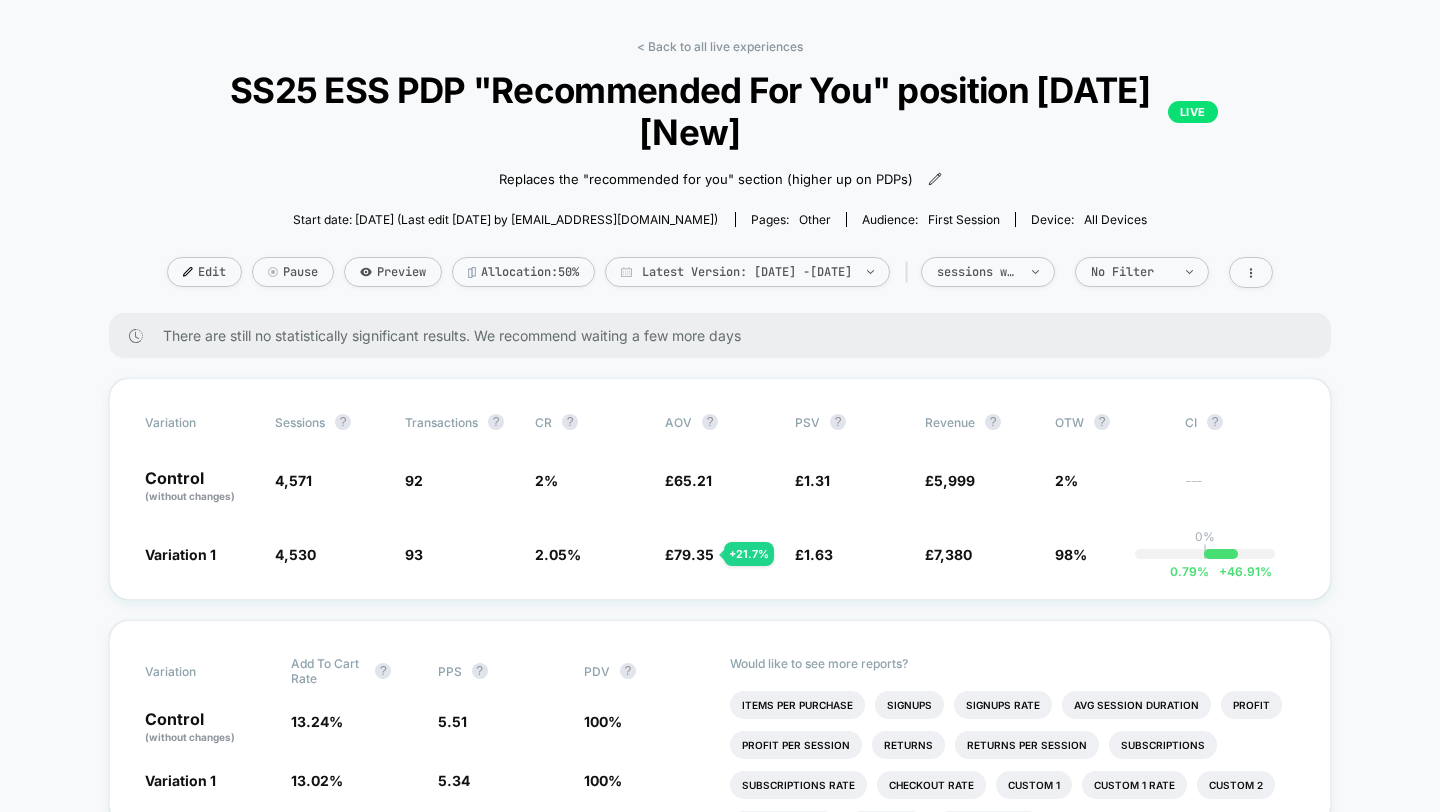 scroll, scrollTop: 0, scrollLeft: 0, axis: both 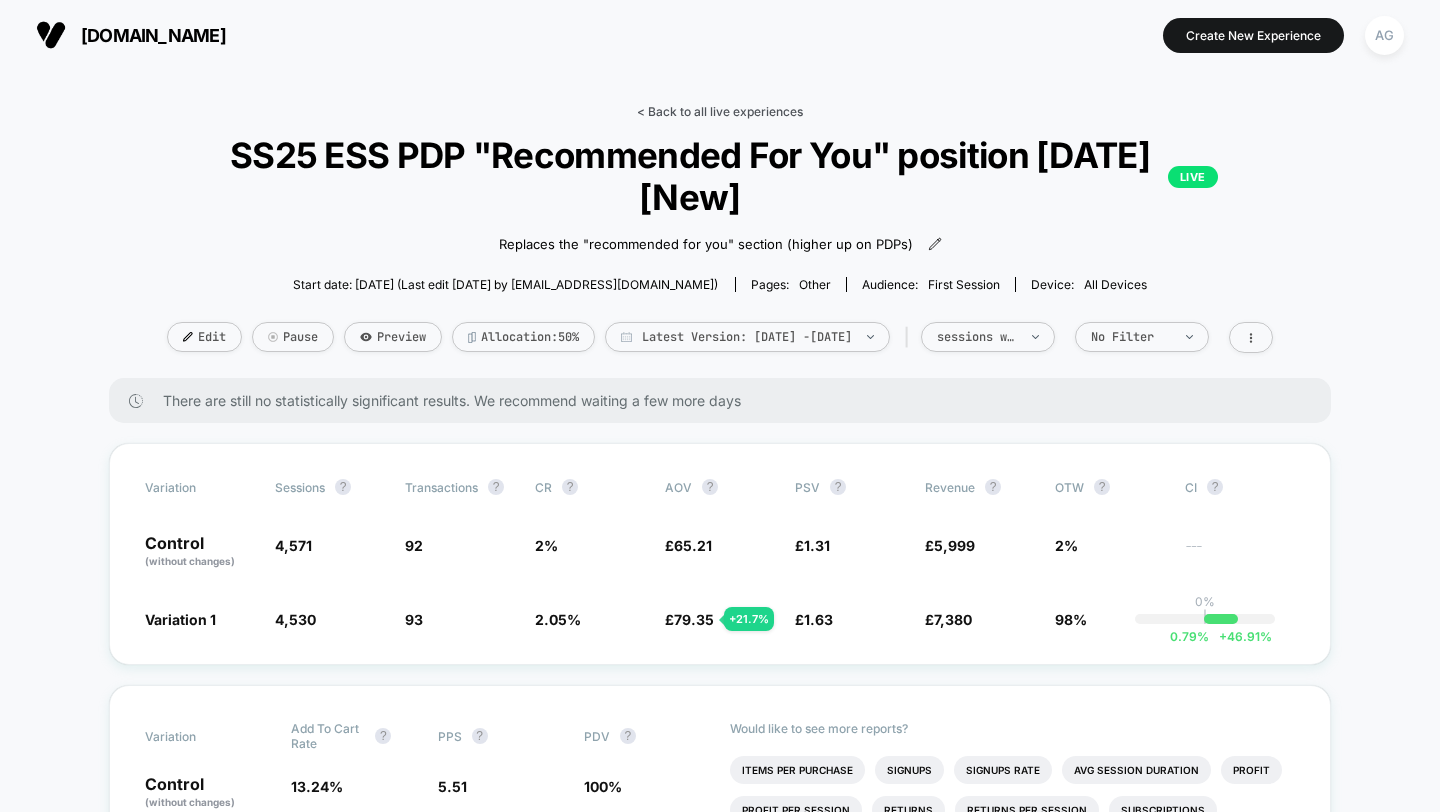 click on "< Back to all live experiences" at bounding box center [720, 111] 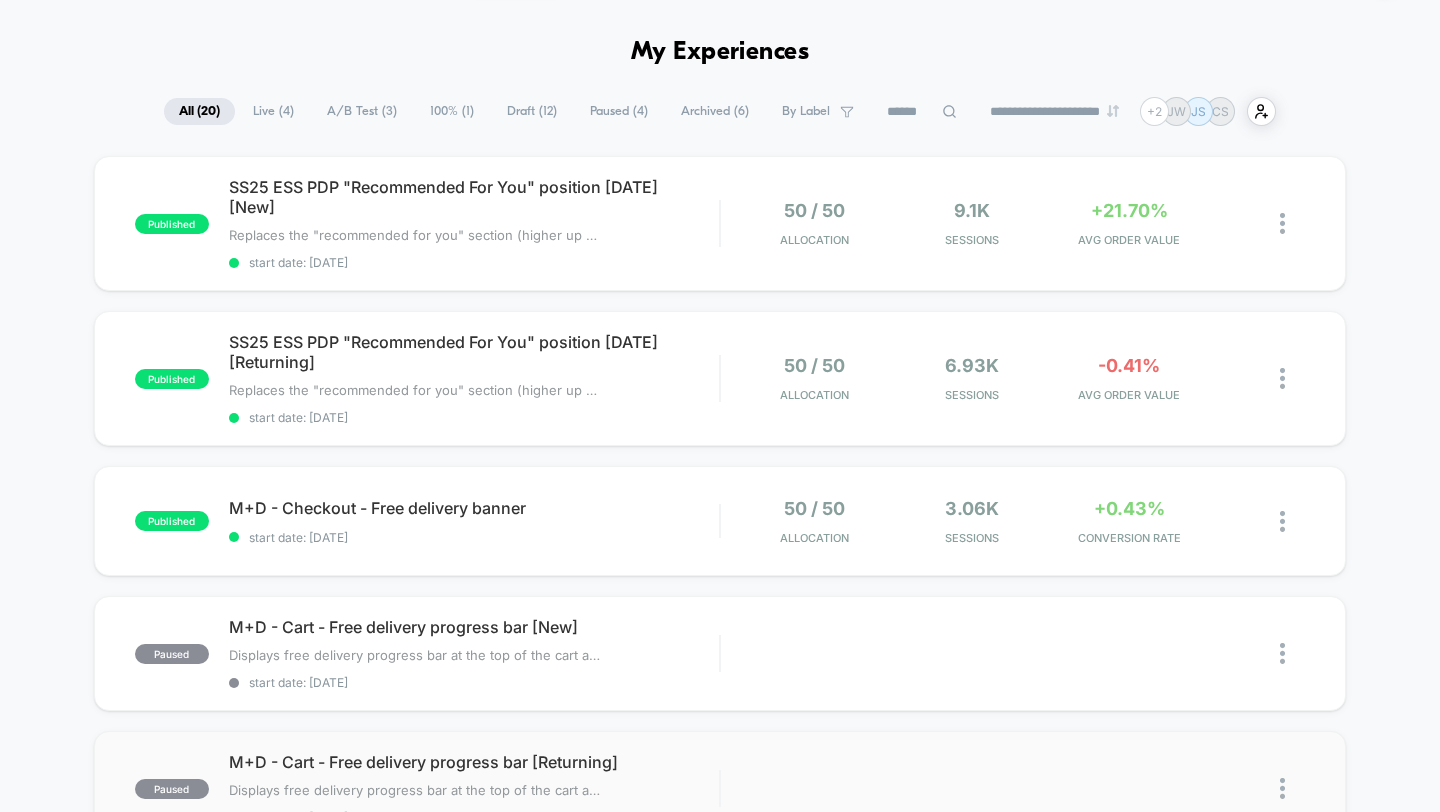 scroll, scrollTop: 0, scrollLeft: 0, axis: both 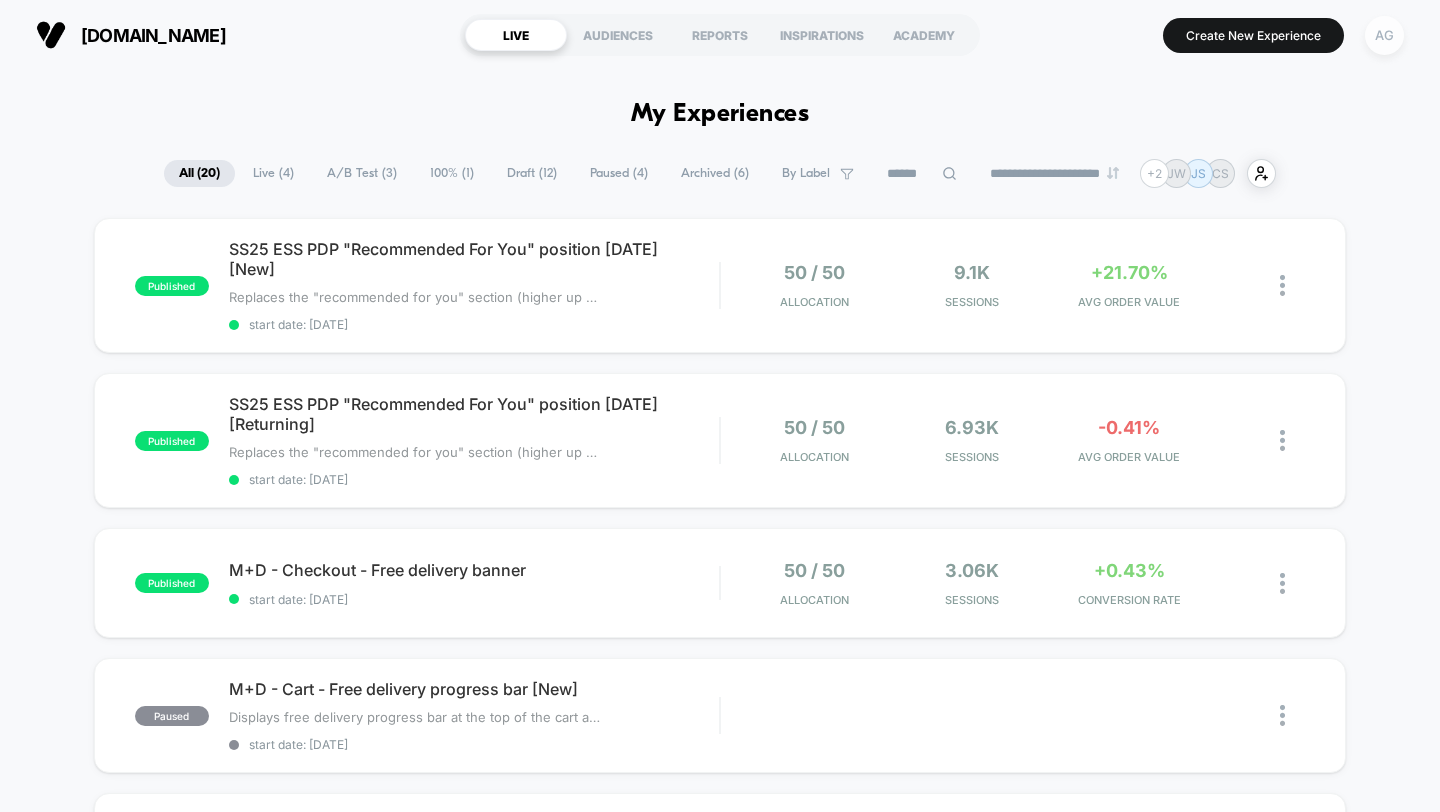 click on "AG" at bounding box center (1384, 35) 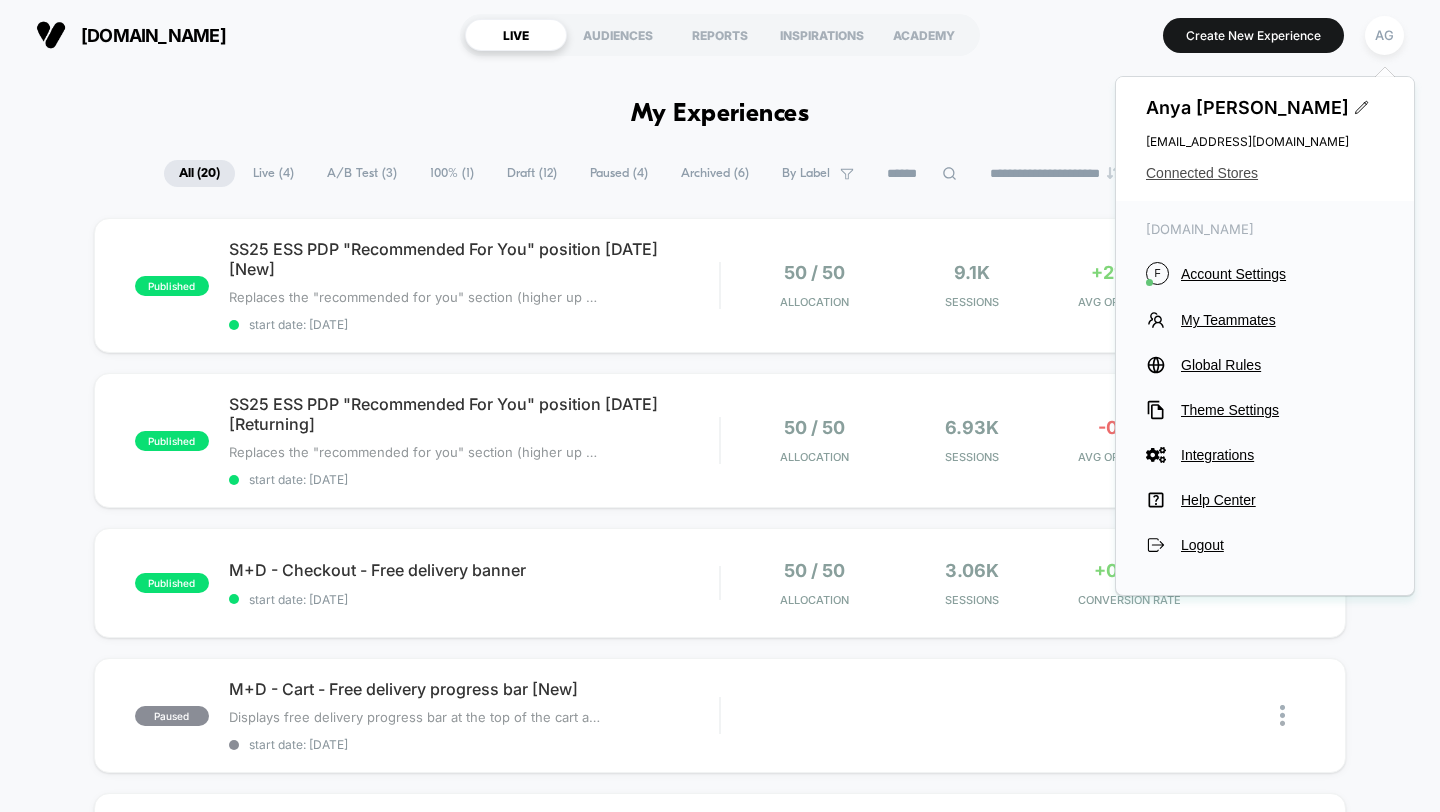 click on "Connected Stores" at bounding box center (1265, 173) 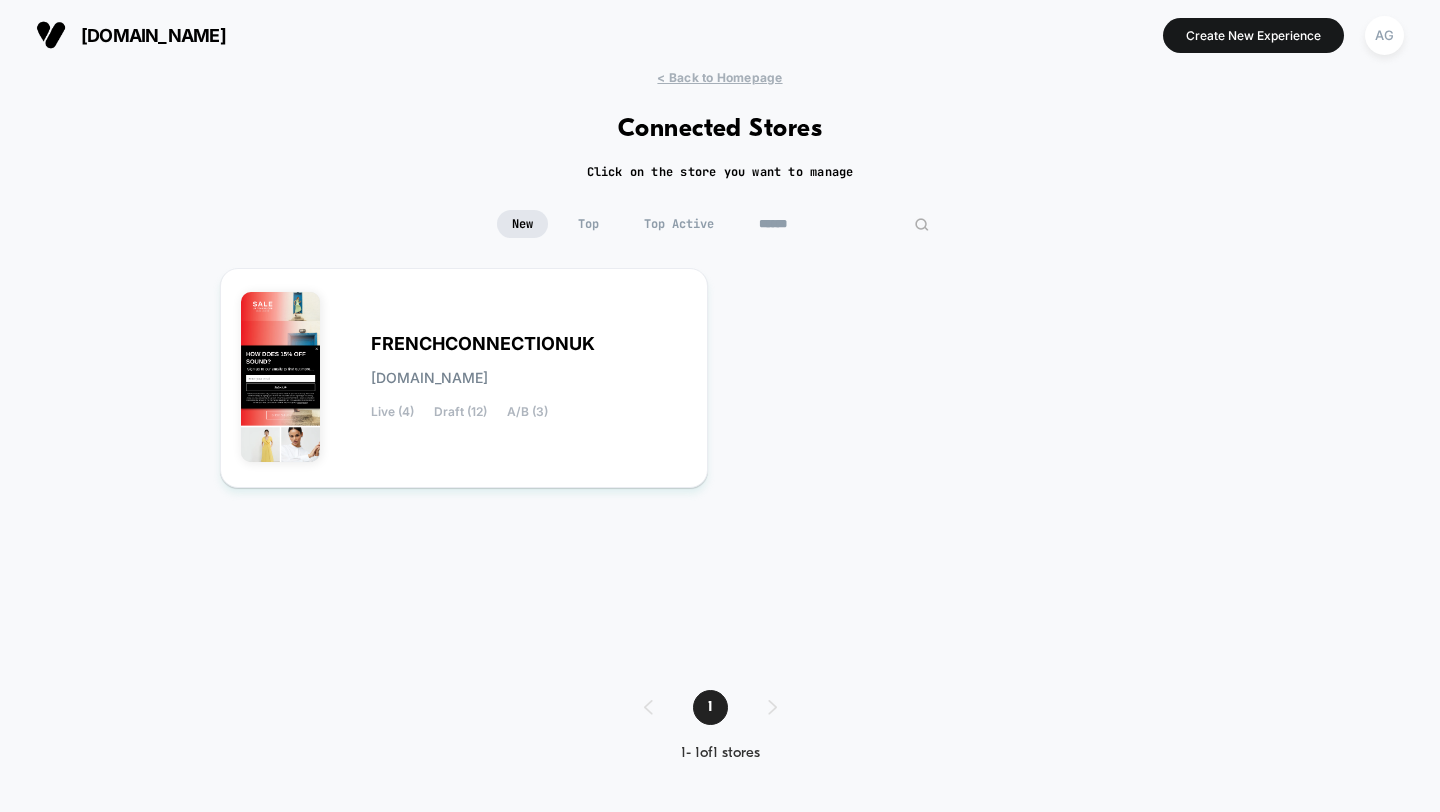 click on "******" at bounding box center (844, 224) 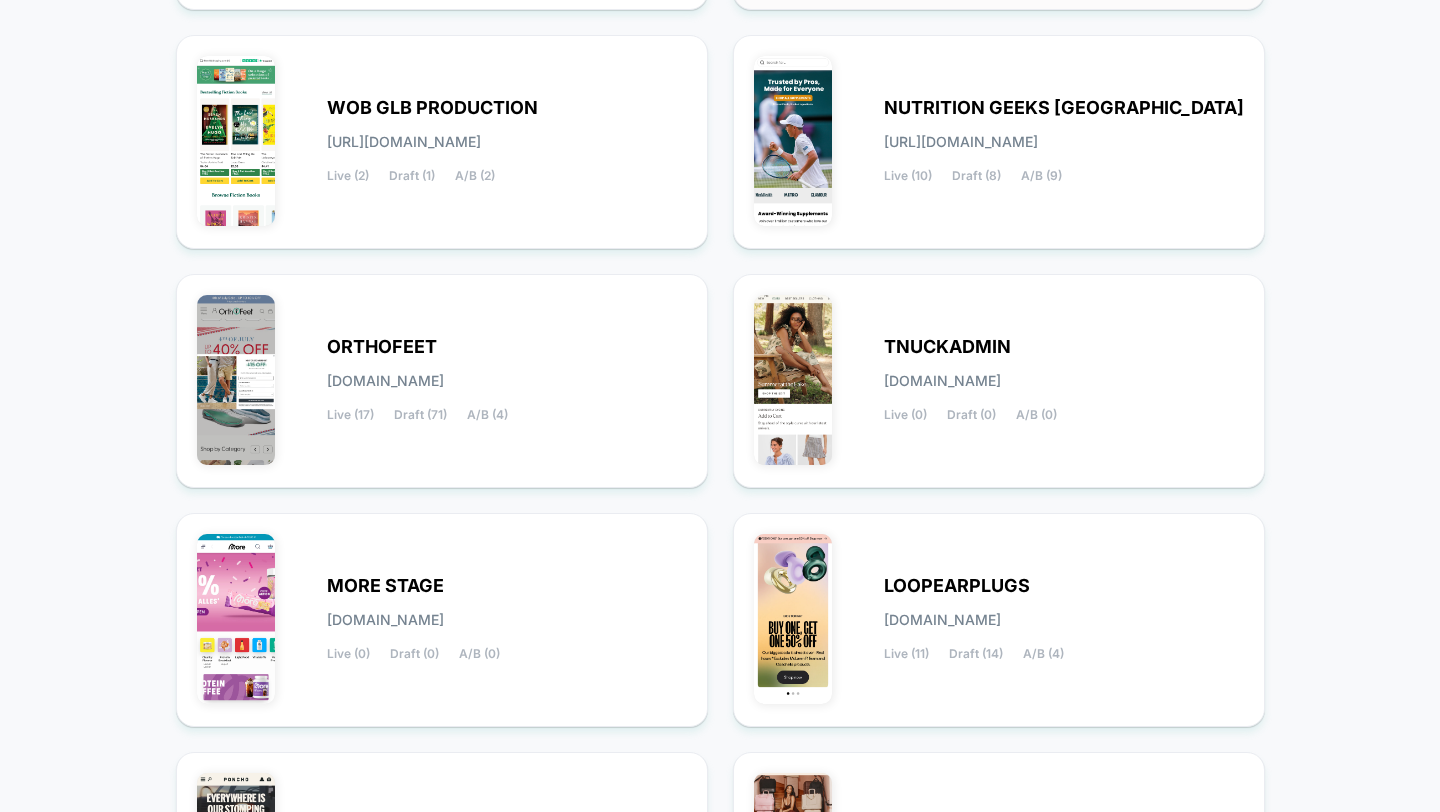 scroll, scrollTop: 583, scrollLeft: 0, axis: vertical 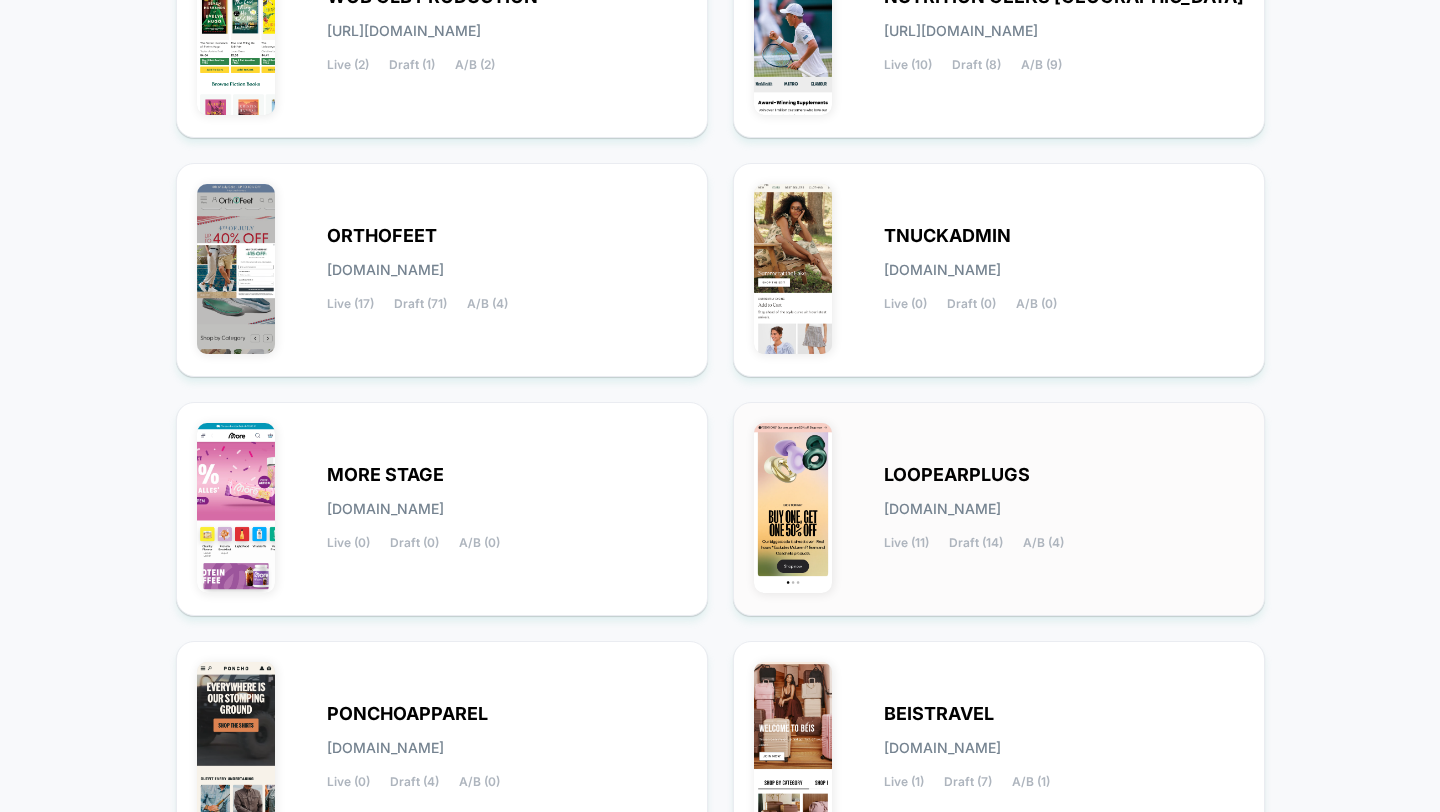 type 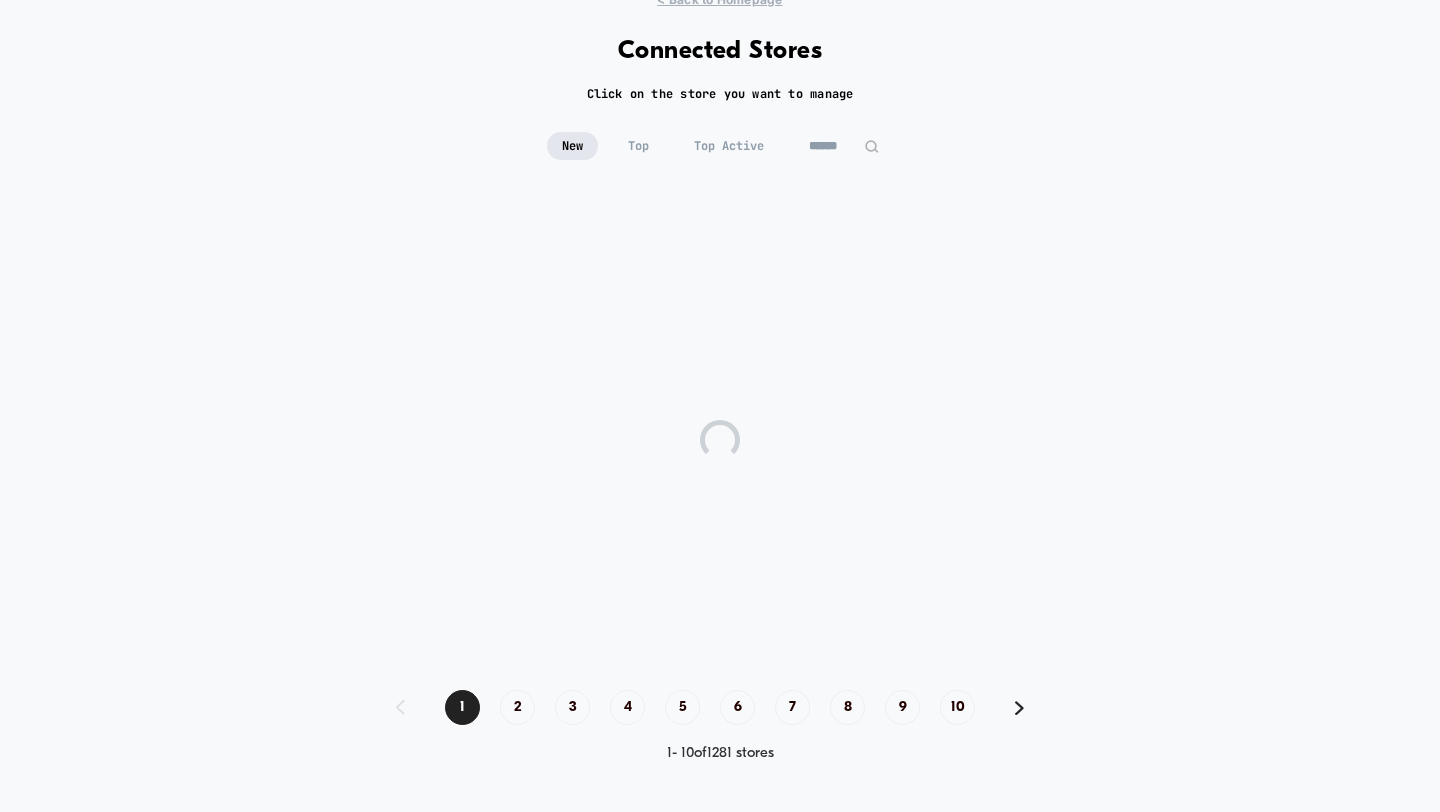 scroll, scrollTop: 77, scrollLeft: 0, axis: vertical 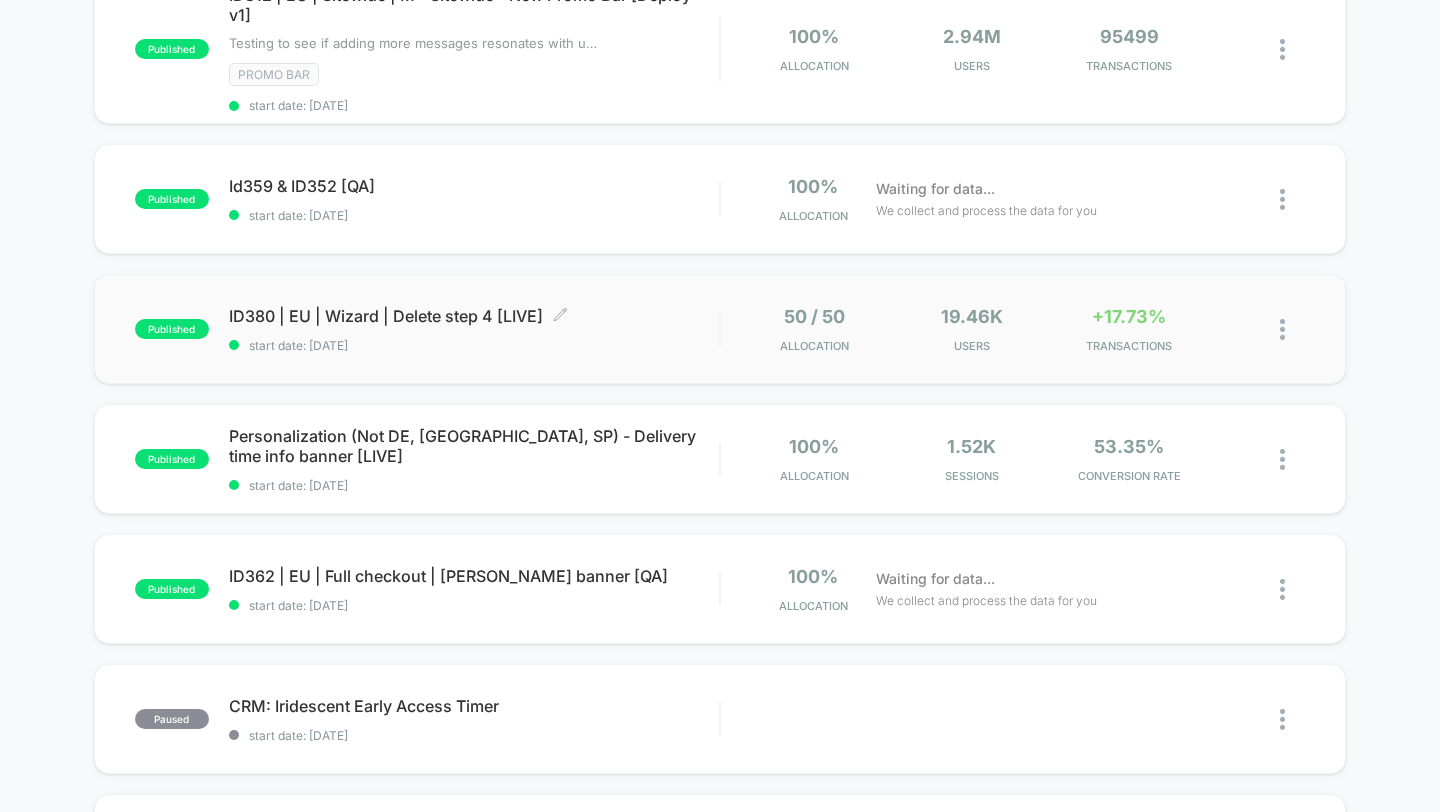 click on "start date: 6/26/2025" at bounding box center (474, 345) 